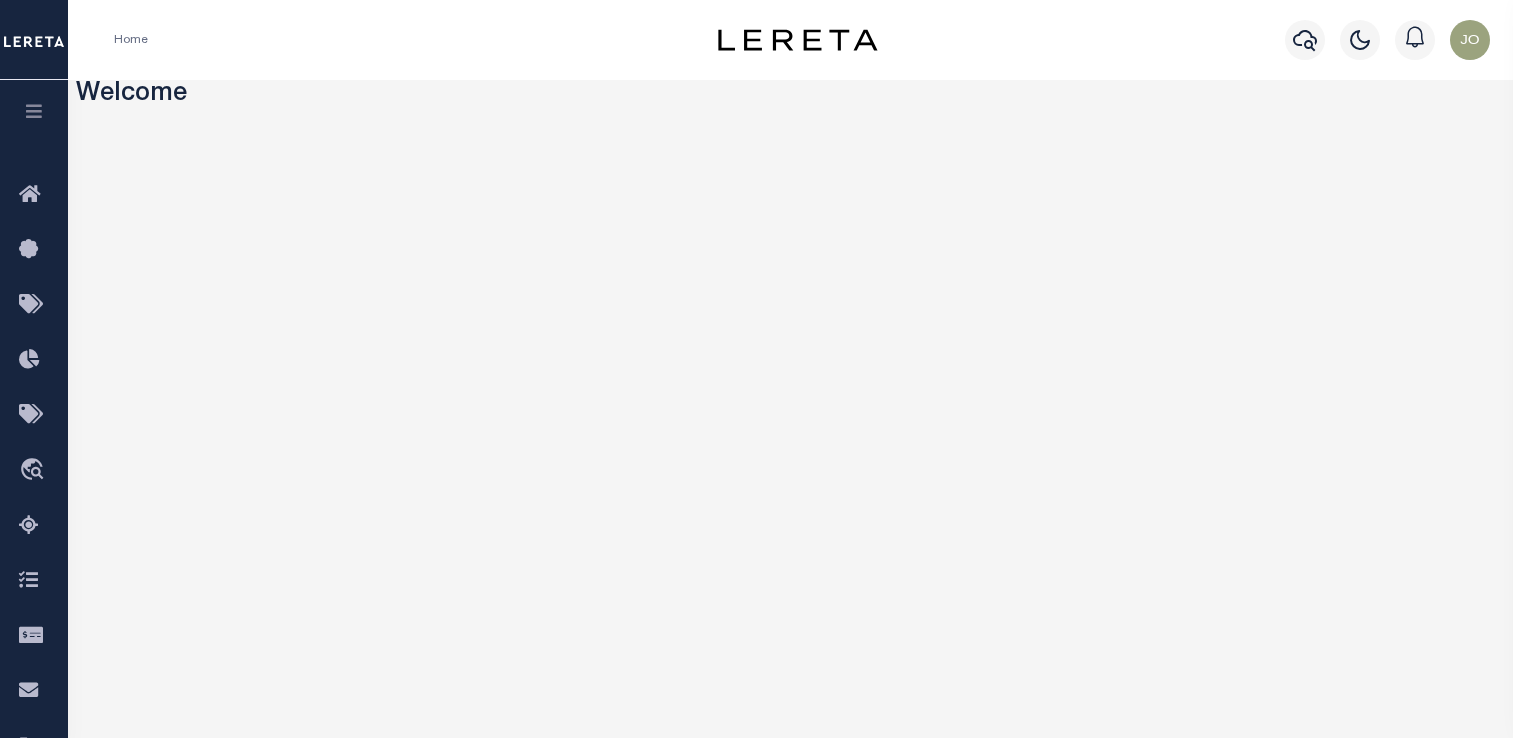 scroll, scrollTop: 0, scrollLeft: 0, axis: both 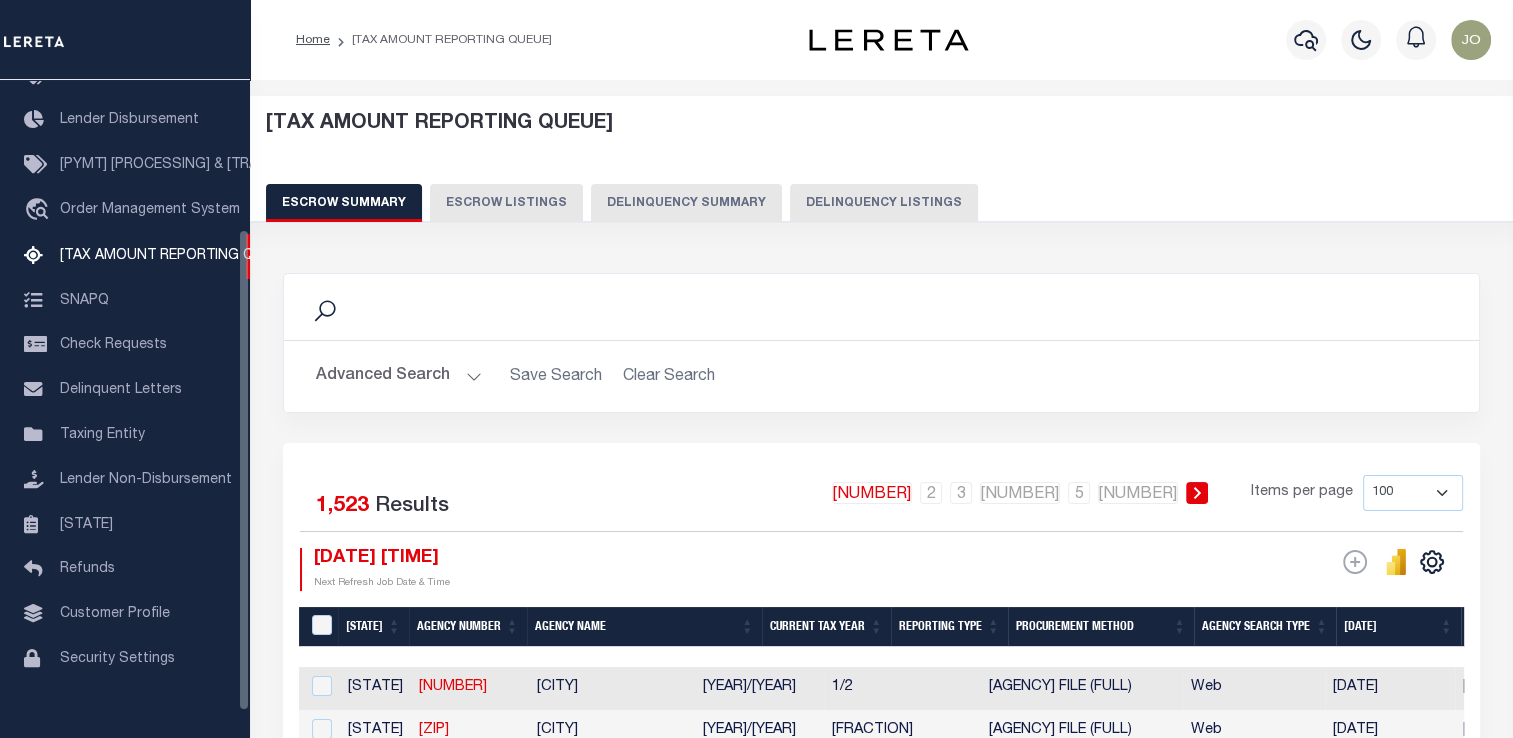 click on "Delinquency Summary" at bounding box center (686, 203) 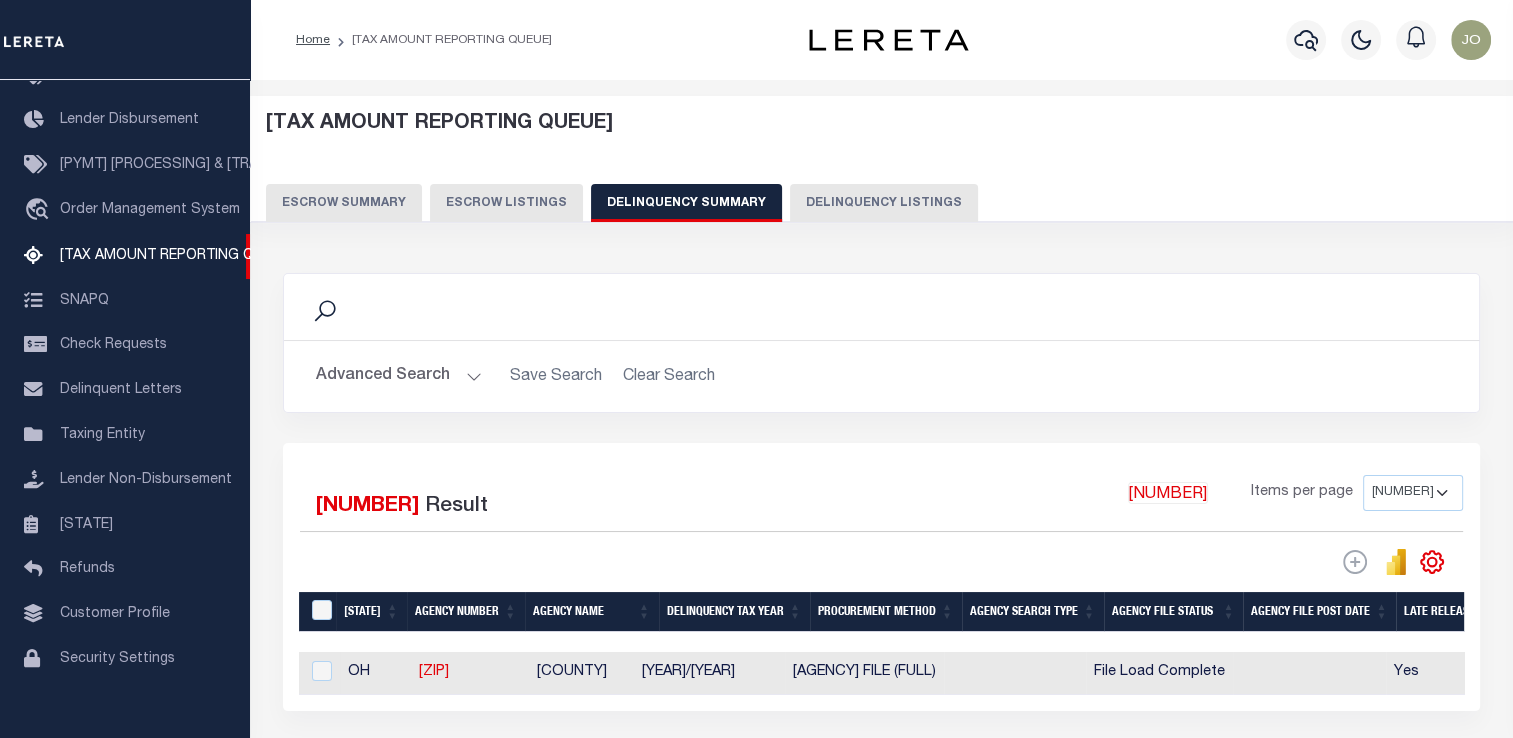 click on "Advanced Search" at bounding box center [399, 376] 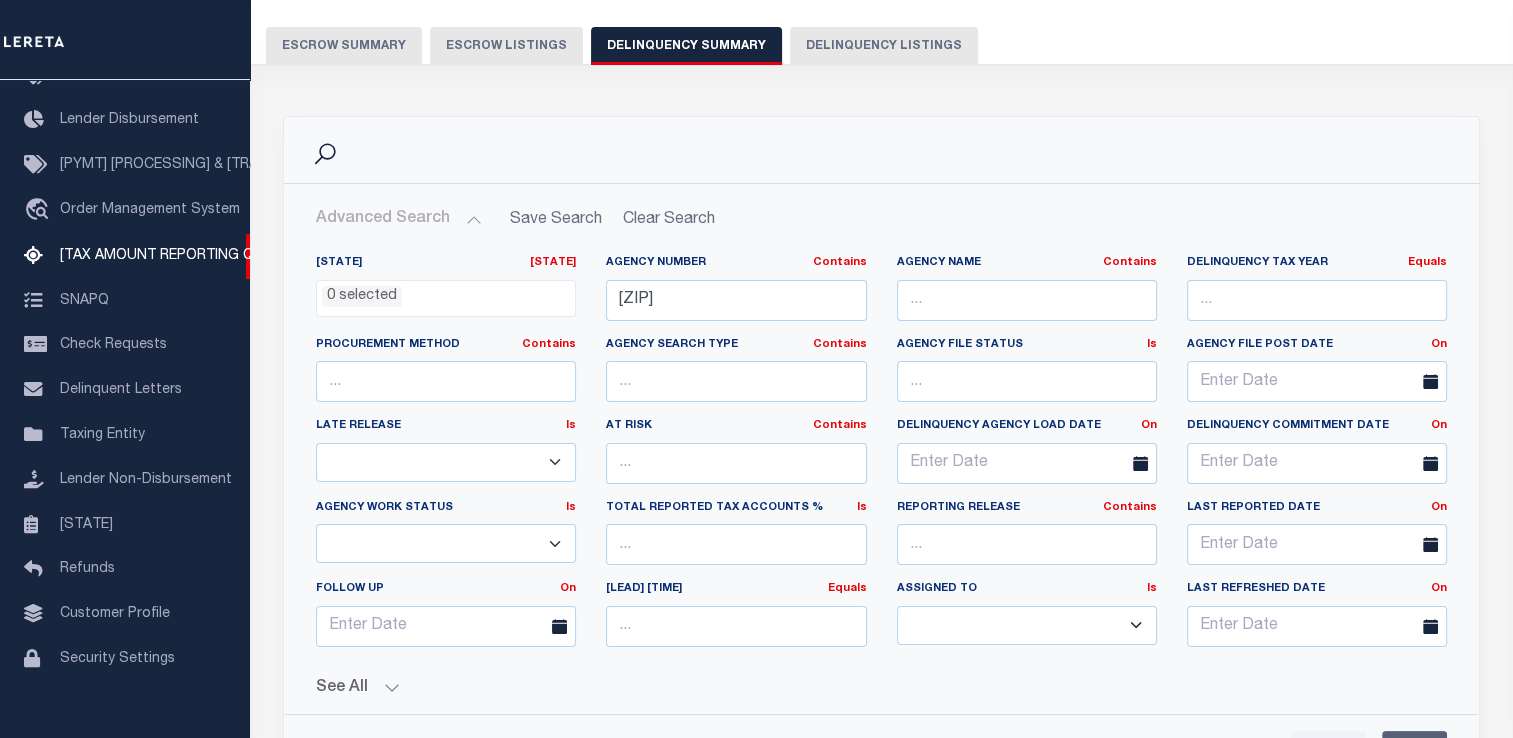 scroll, scrollTop: 113, scrollLeft: 0, axis: vertical 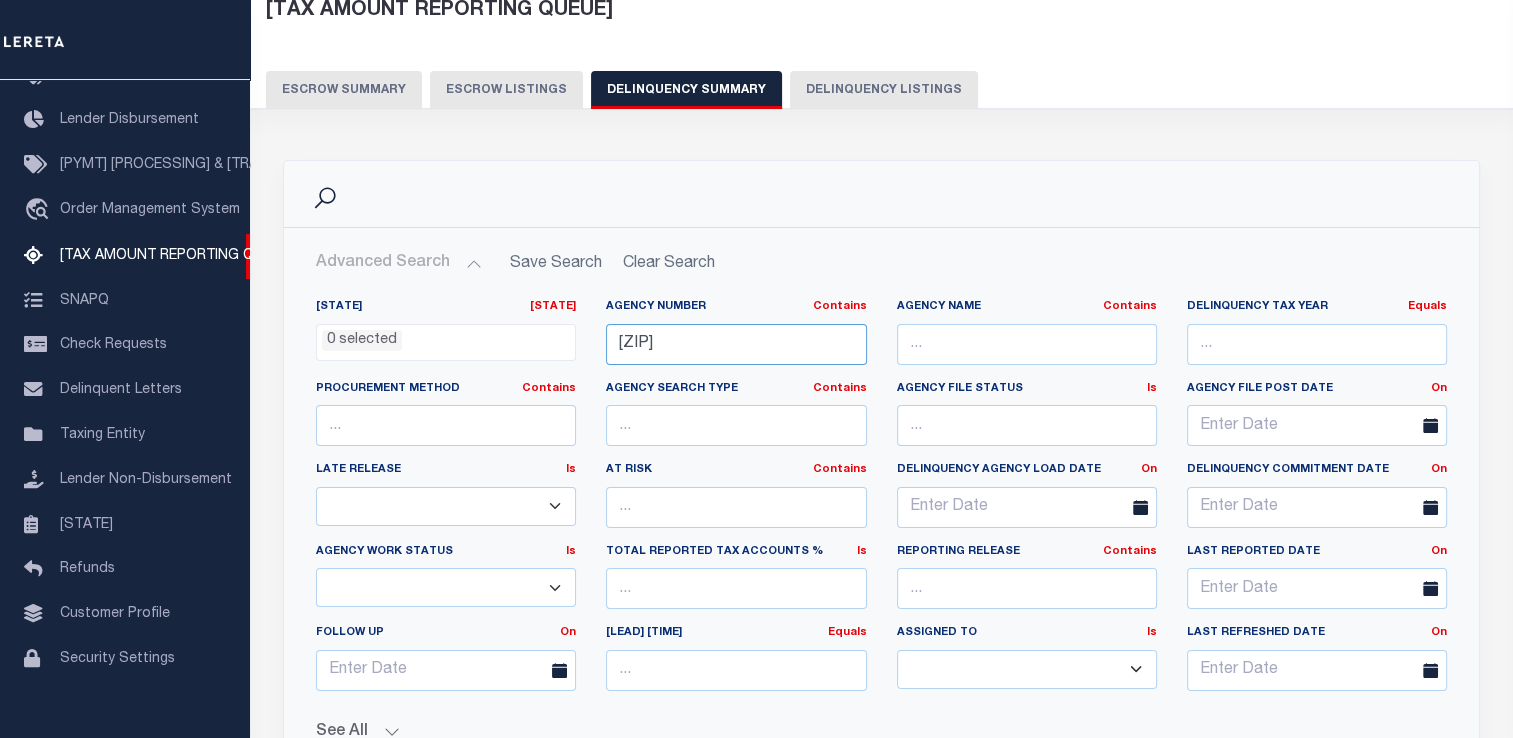 click on "[NUMBER]" at bounding box center [736, 344] 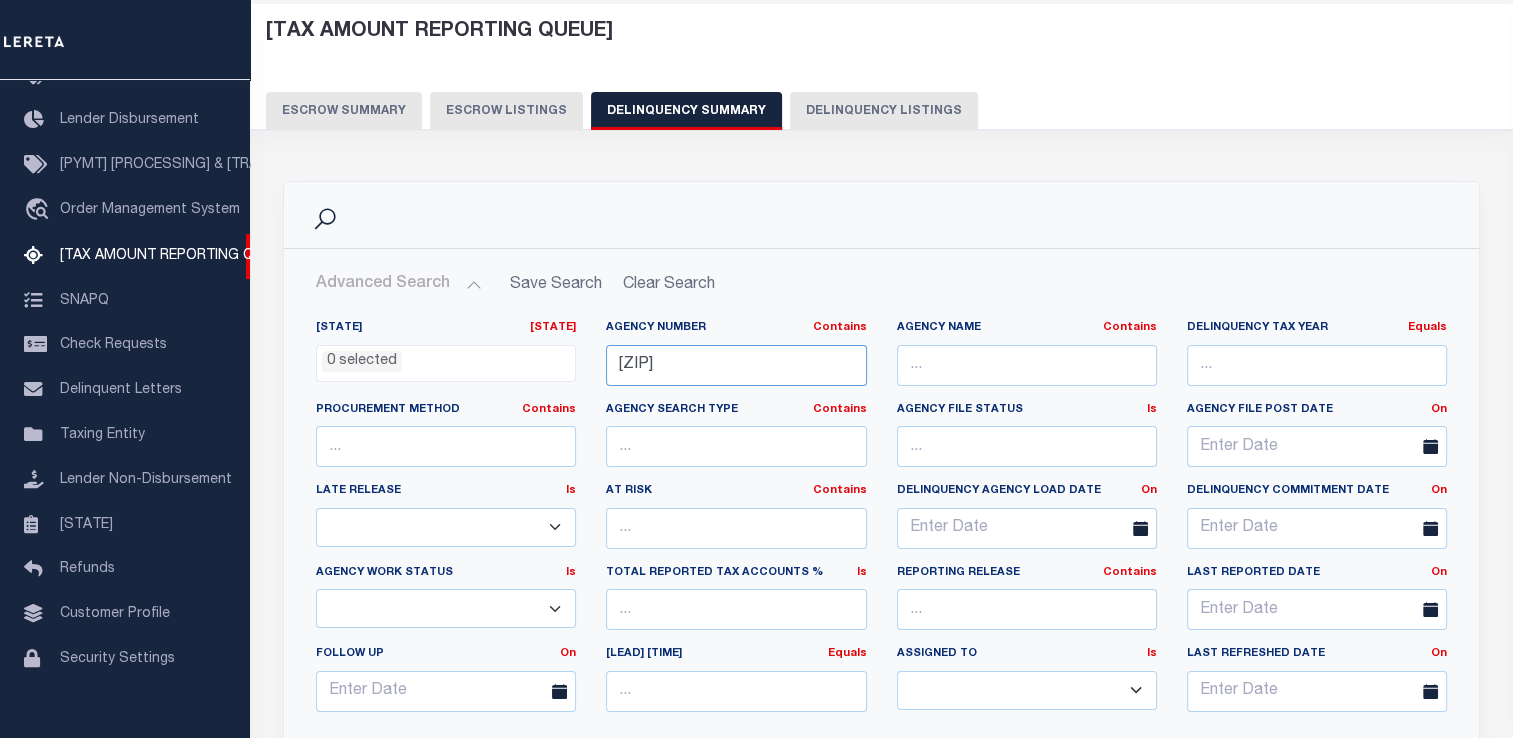 scroll, scrollTop: 79, scrollLeft: 0, axis: vertical 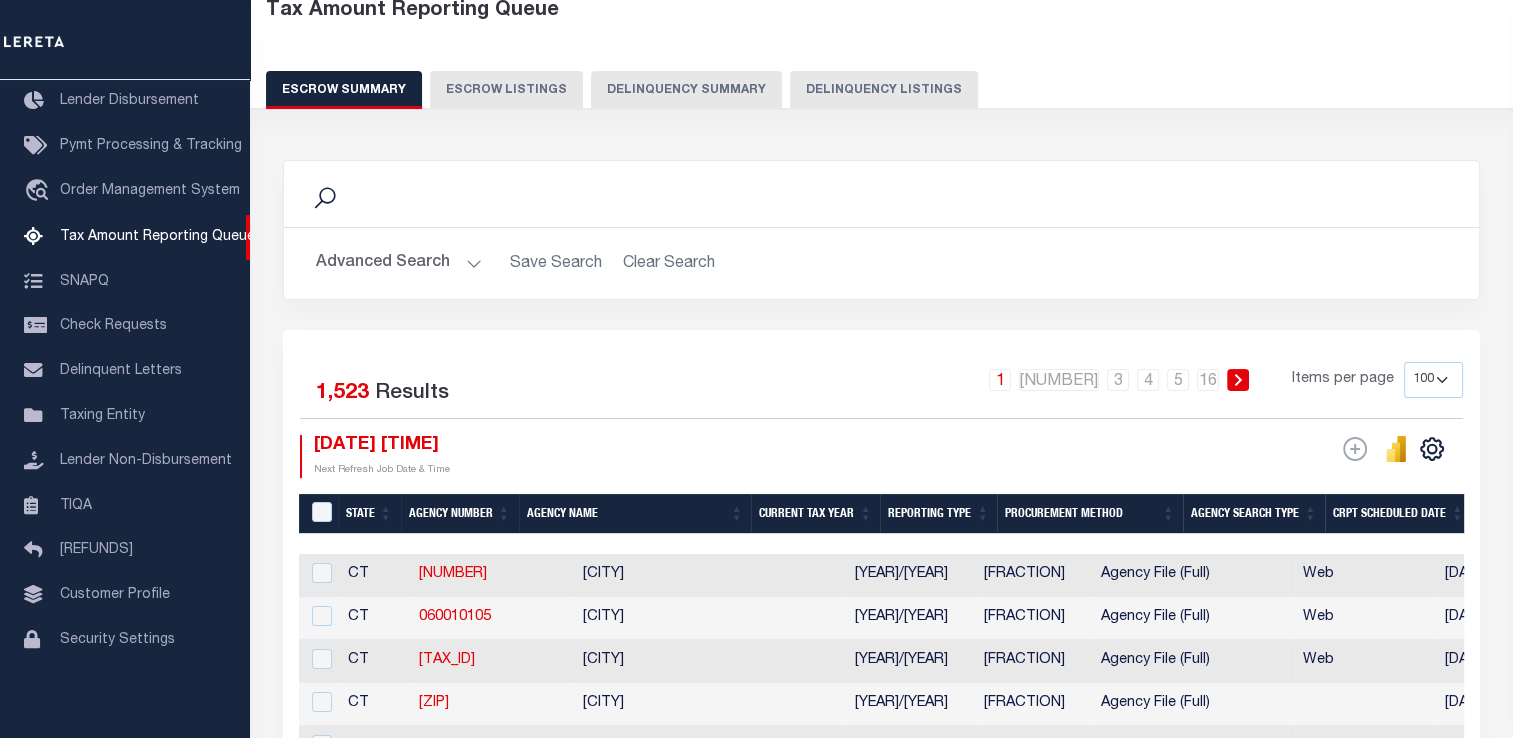 click on "Delinquency Summary" at bounding box center [686, 90] 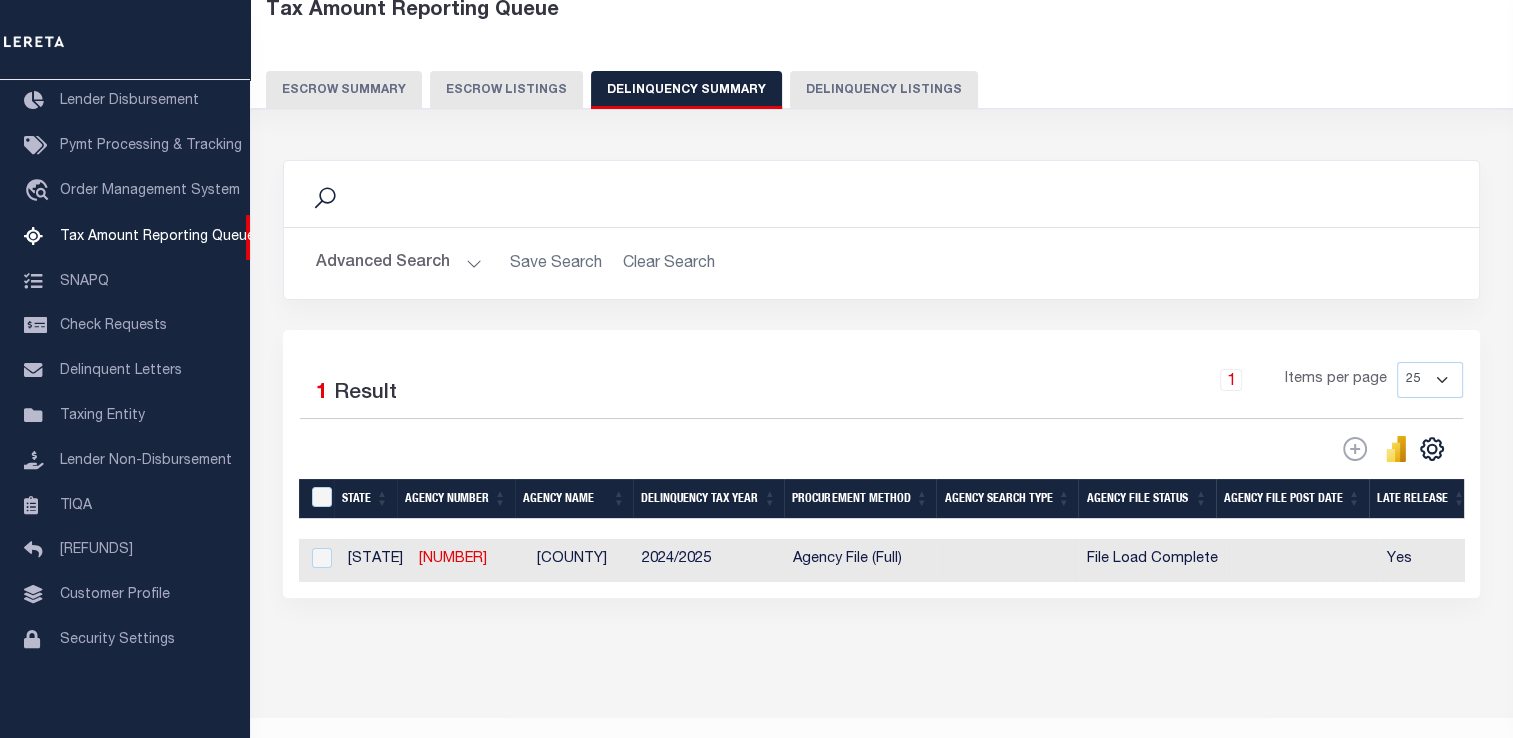 click on "Advanced Search" at bounding box center [399, 263] 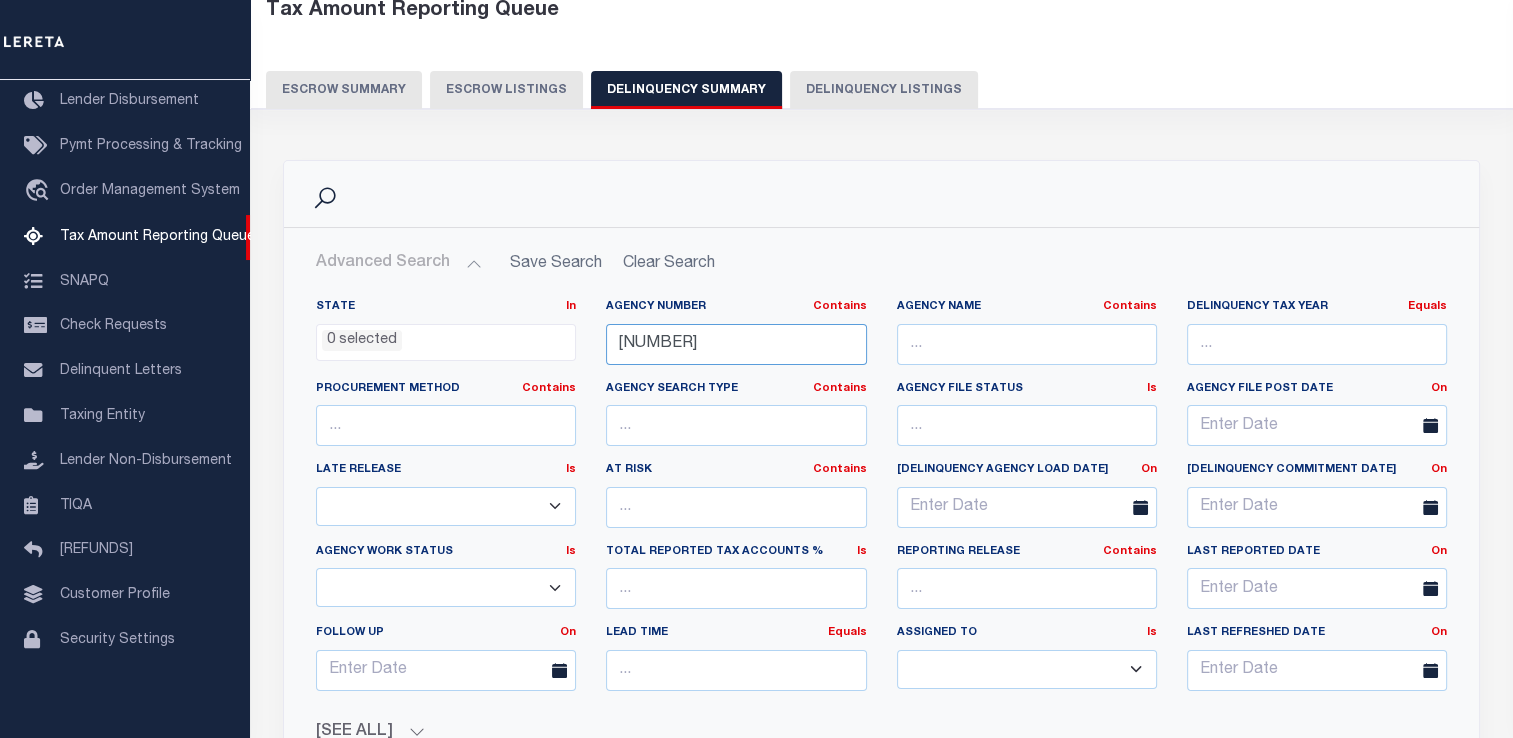 click on "[NUMBER]" at bounding box center (736, 344) 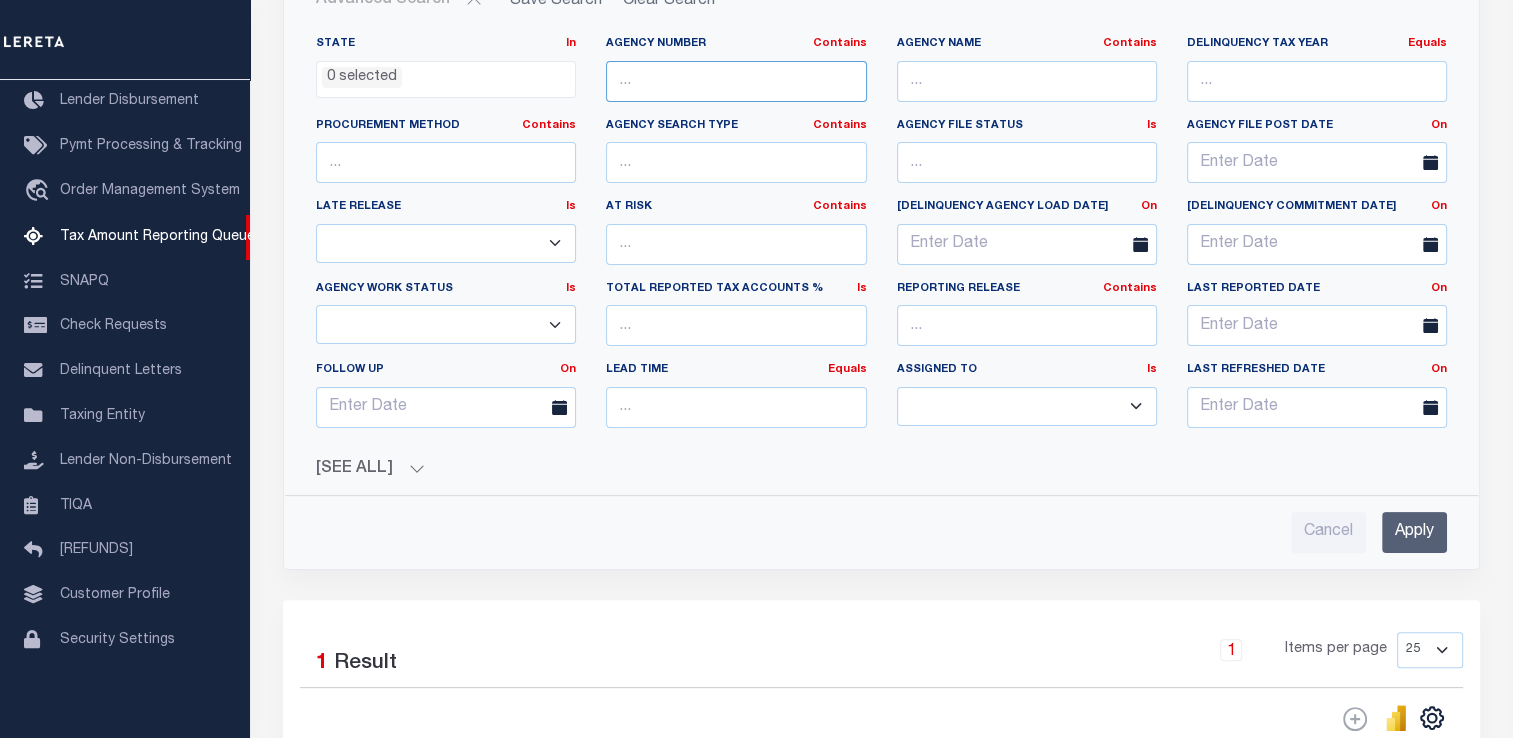 scroll, scrollTop: 375, scrollLeft: 0, axis: vertical 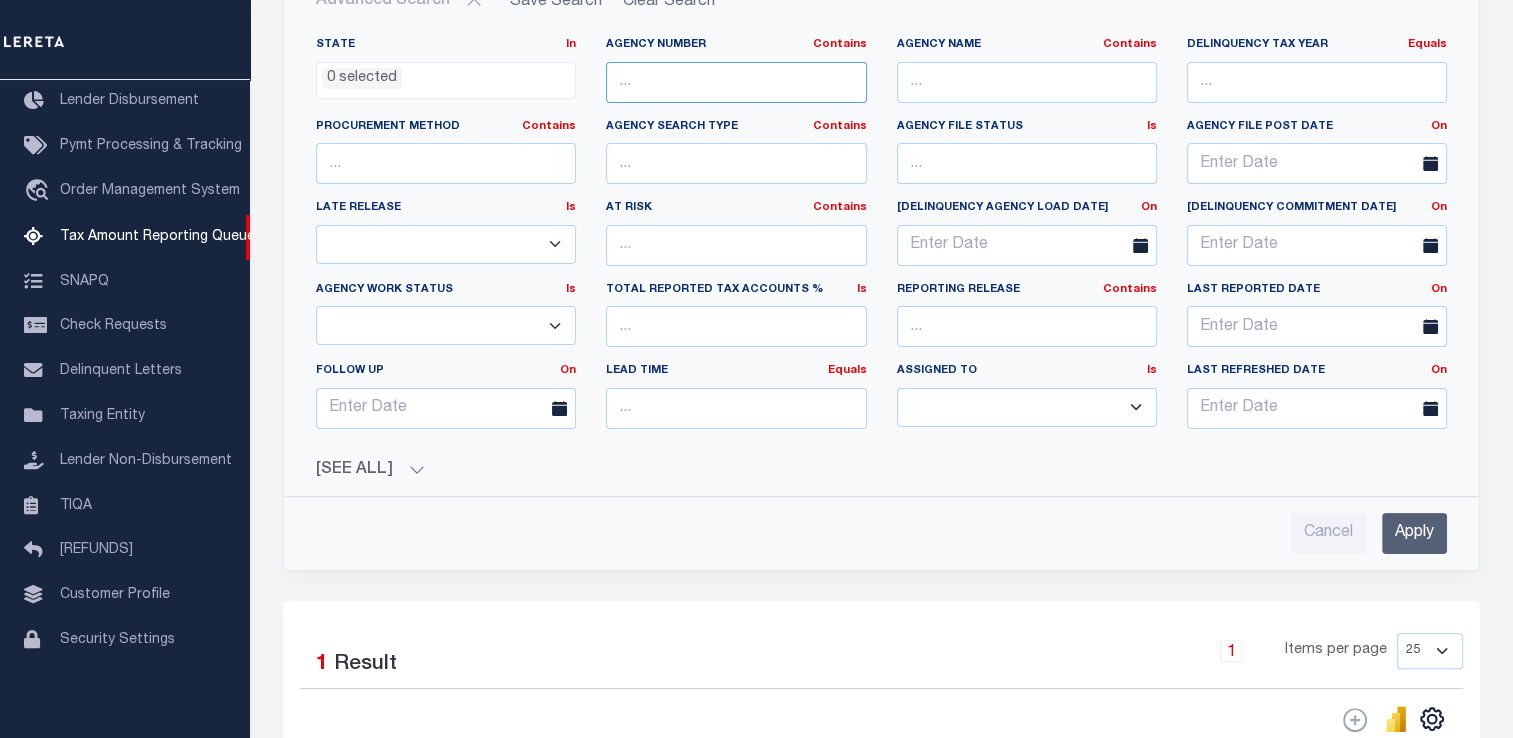 paste on "[NUMBER]" 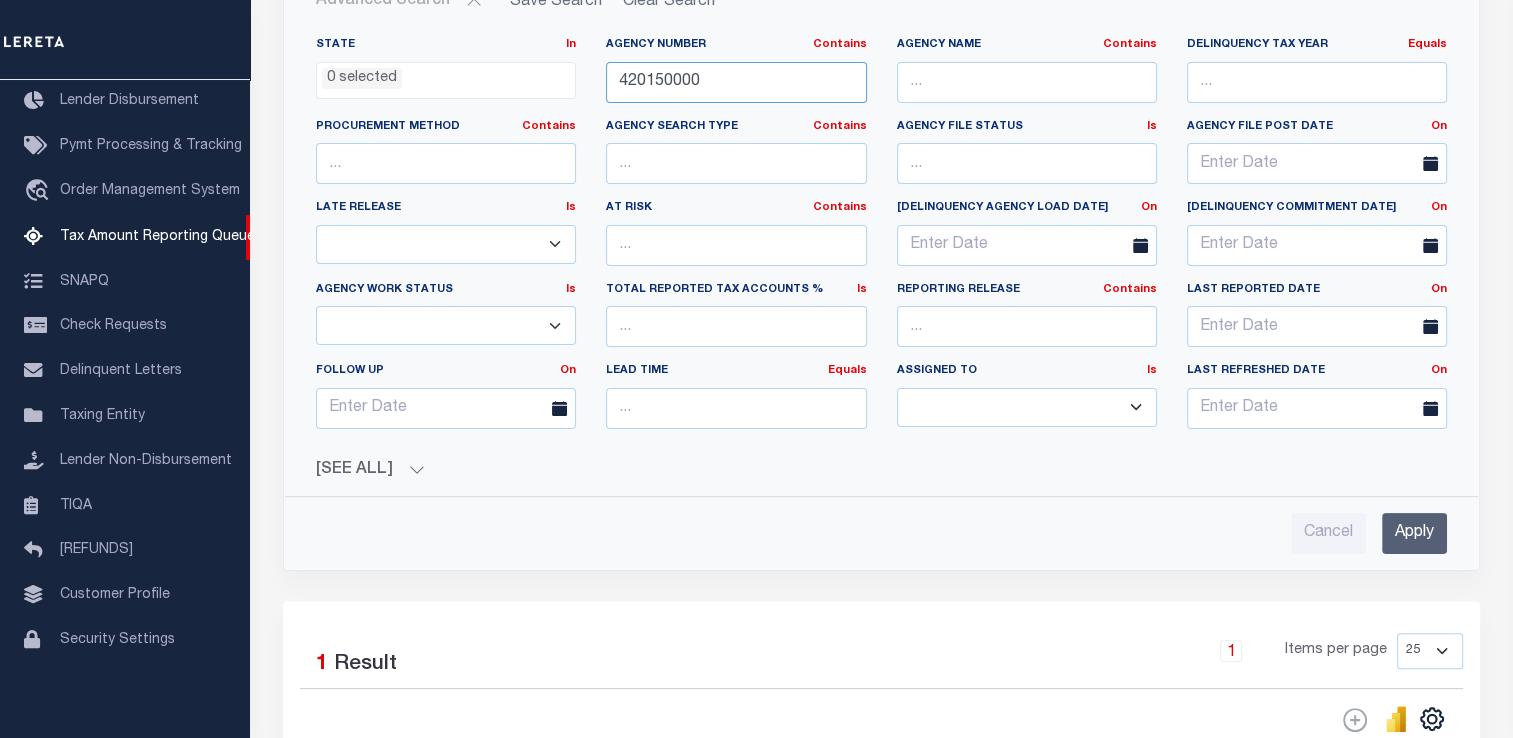 type on "[NUMBER]" 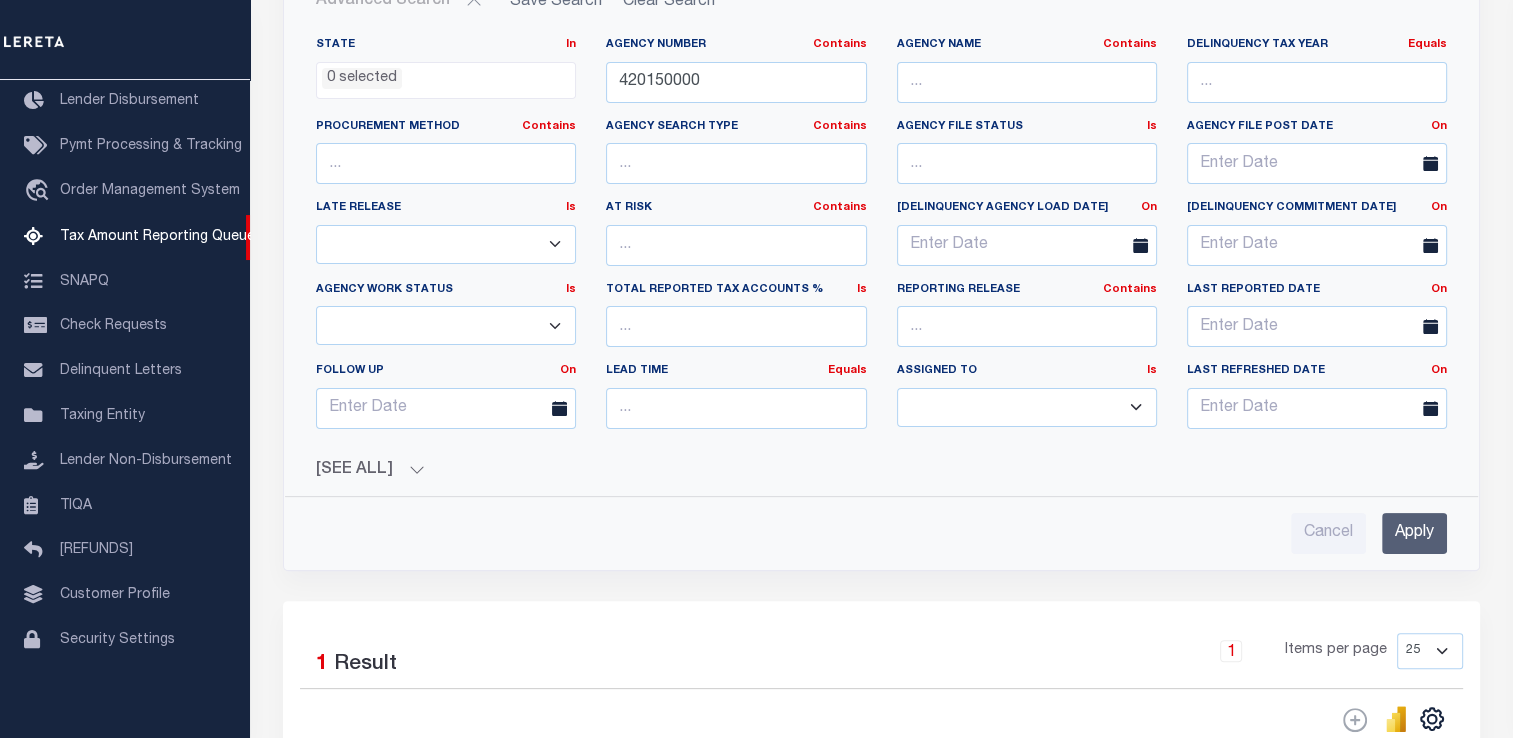 click on "Apply" at bounding box center [1414, 533] 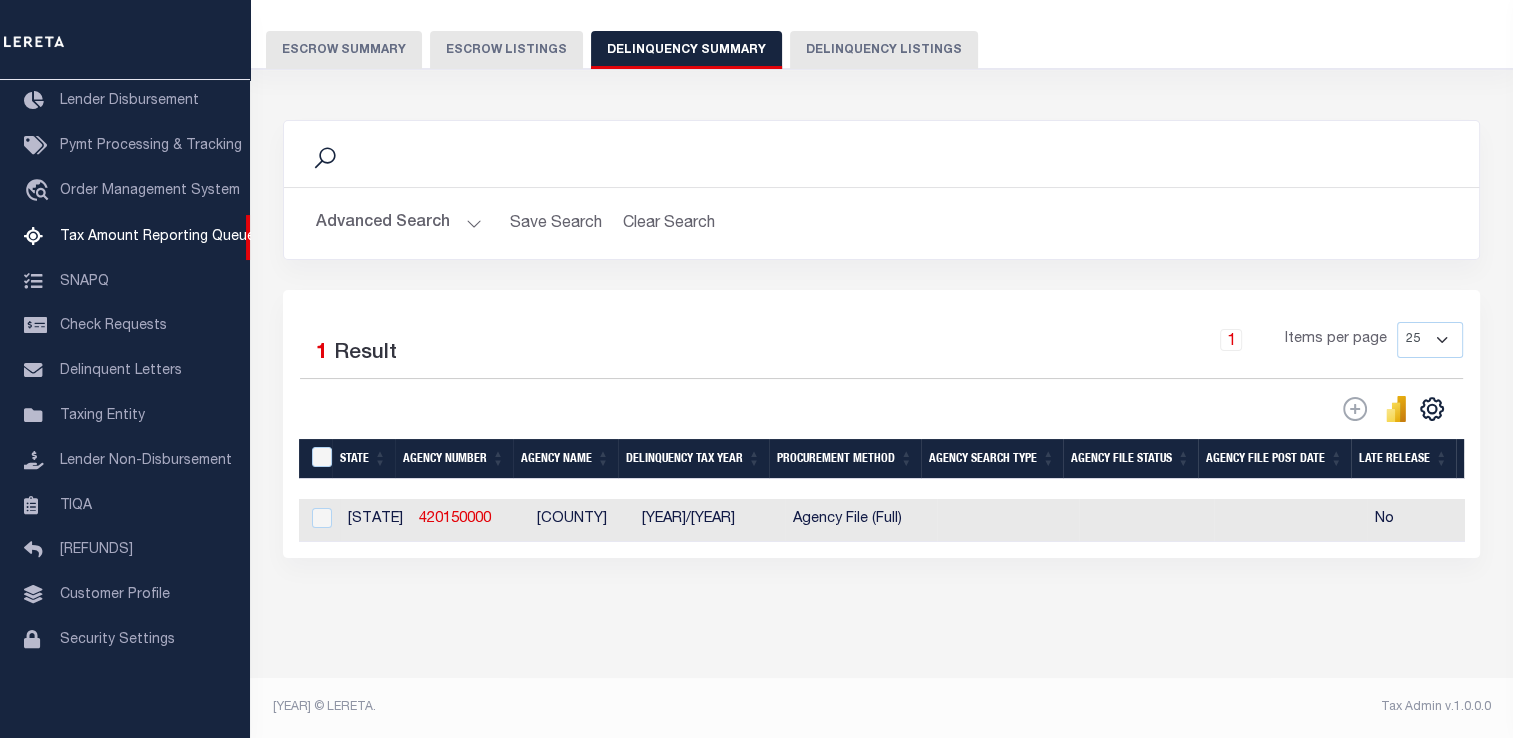 scroll, scrollTop: 167, scrollLeft: 0, axis: vertical 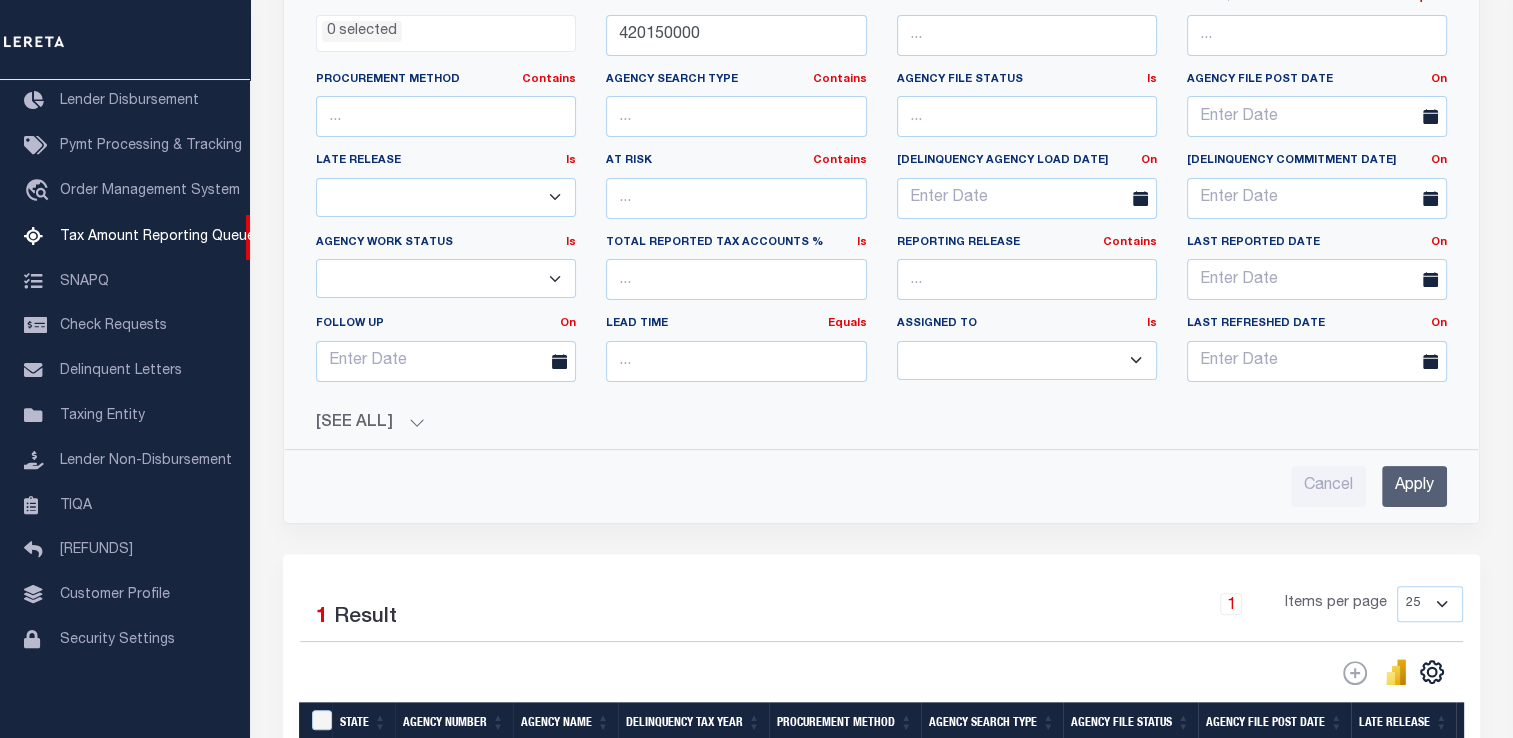 click on "See All" at bounding box center [881, 423] 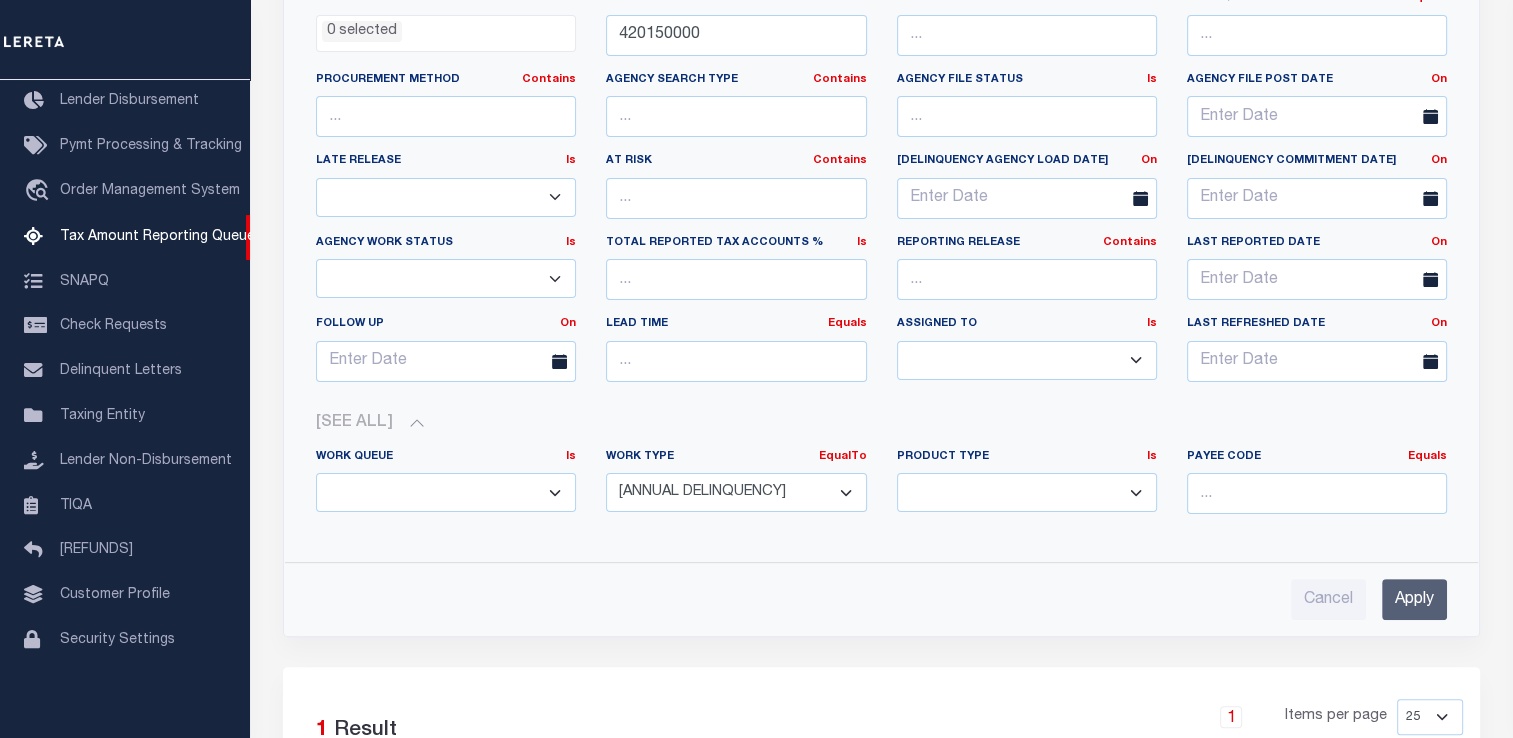 click on "Work Type
EqualTo
Is Contains
Annual Delinquency Back Search Payment Status Check DTRACK" at bounding box center (736, 490) 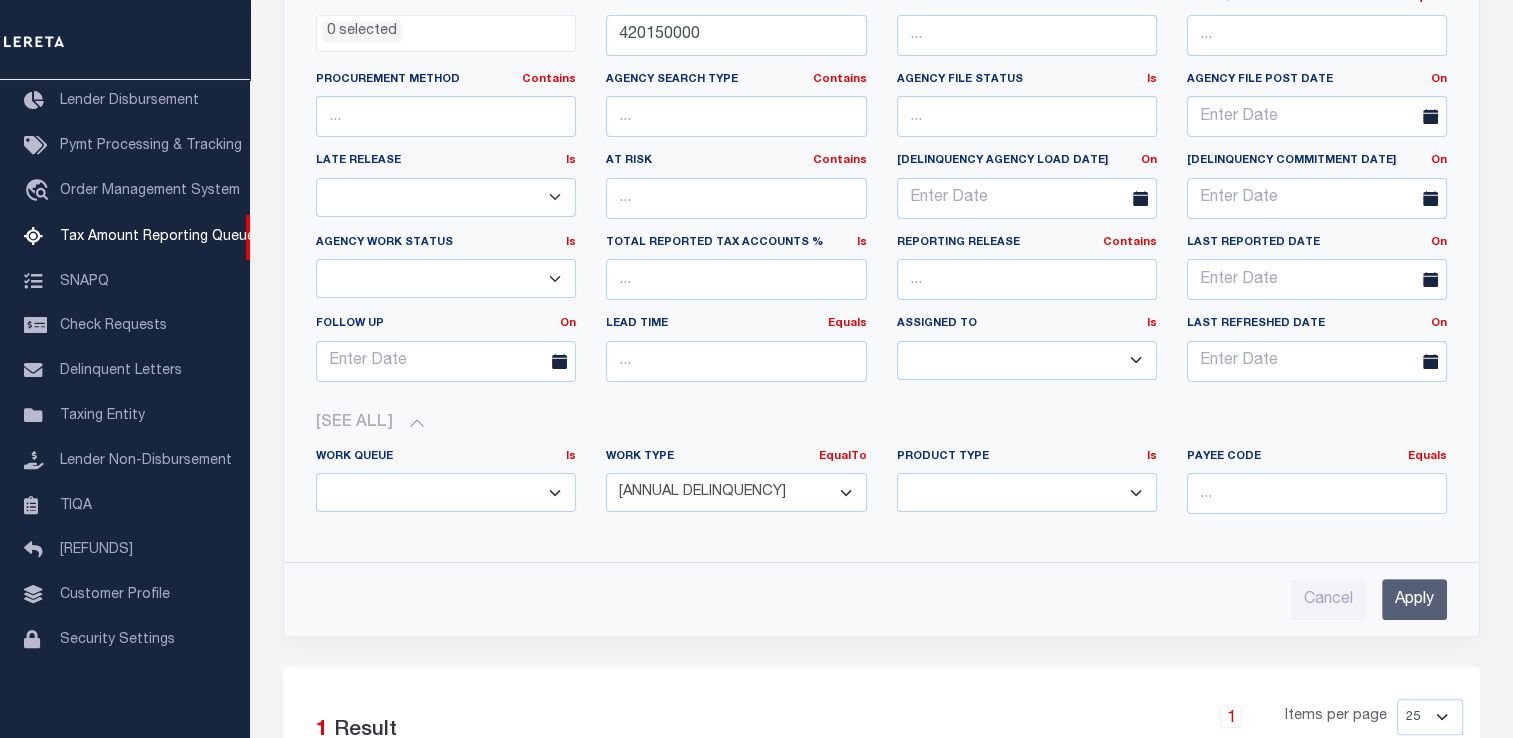 click on "Annual Delinquency Back Search Payment Status Check DTRACK" at bounding box center [736, 492] 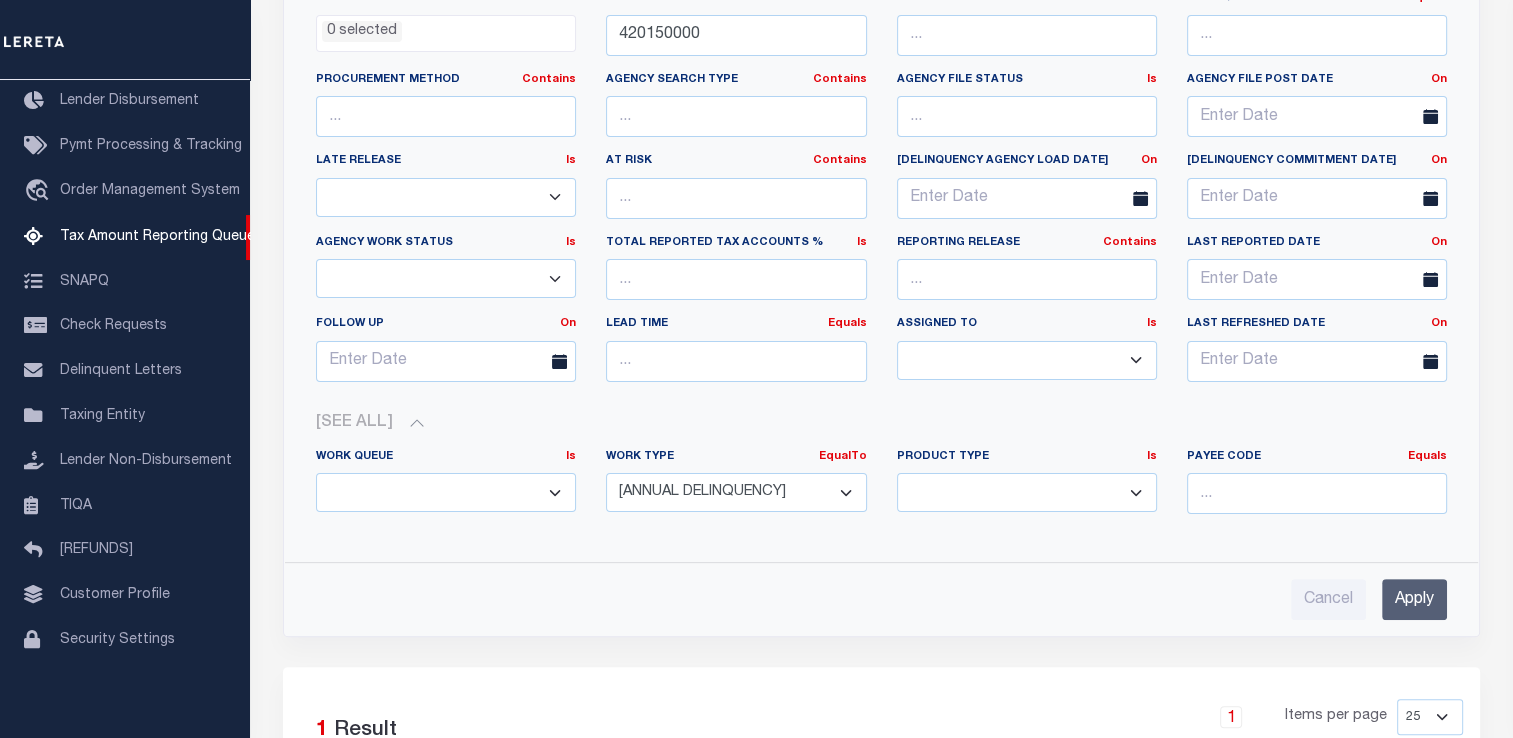 select on "BackSearch" 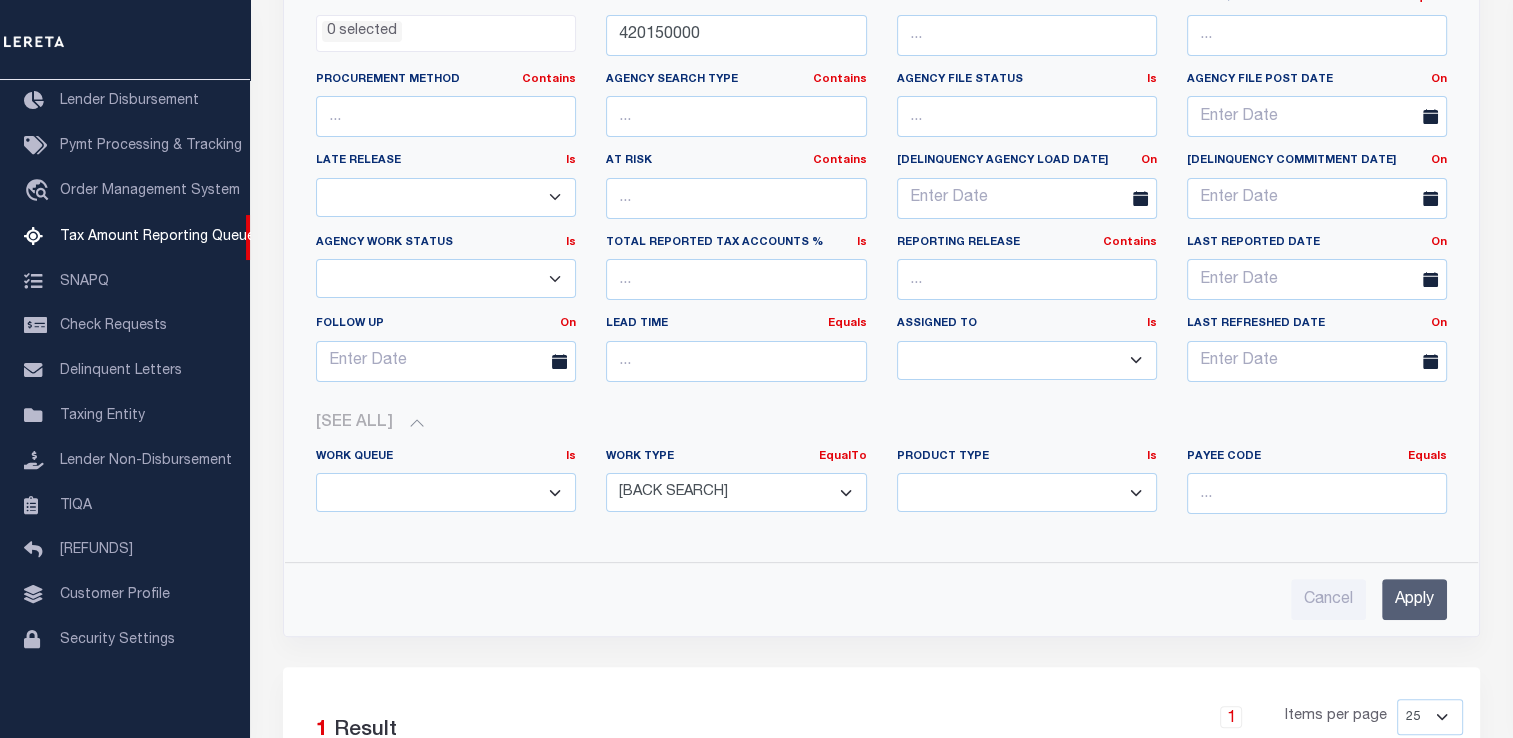 click on "Annual Delinquency Back Search Payment Status Check DTRACK" at bounding box center [736, 492] 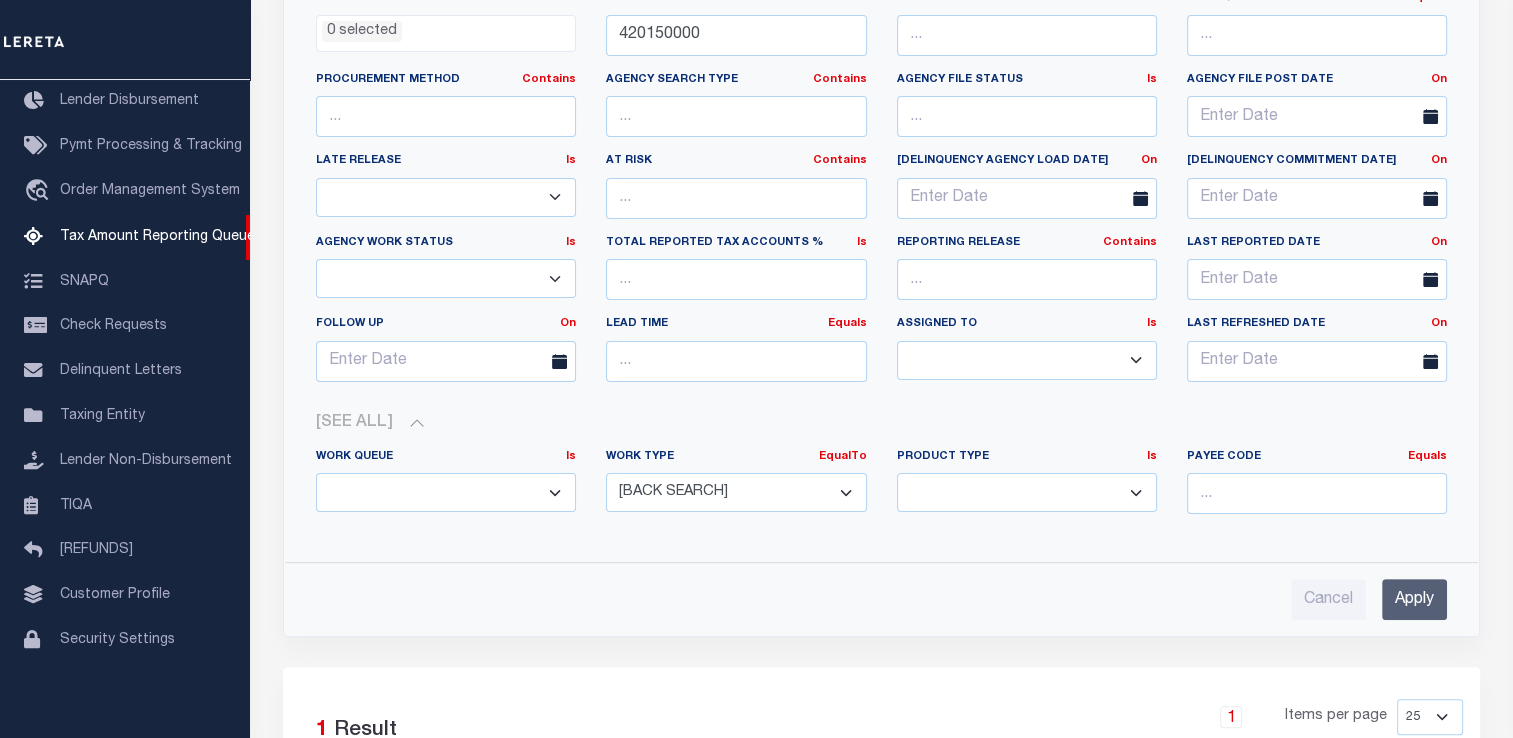 click on "Apply" at bounding box center [1414, 599] 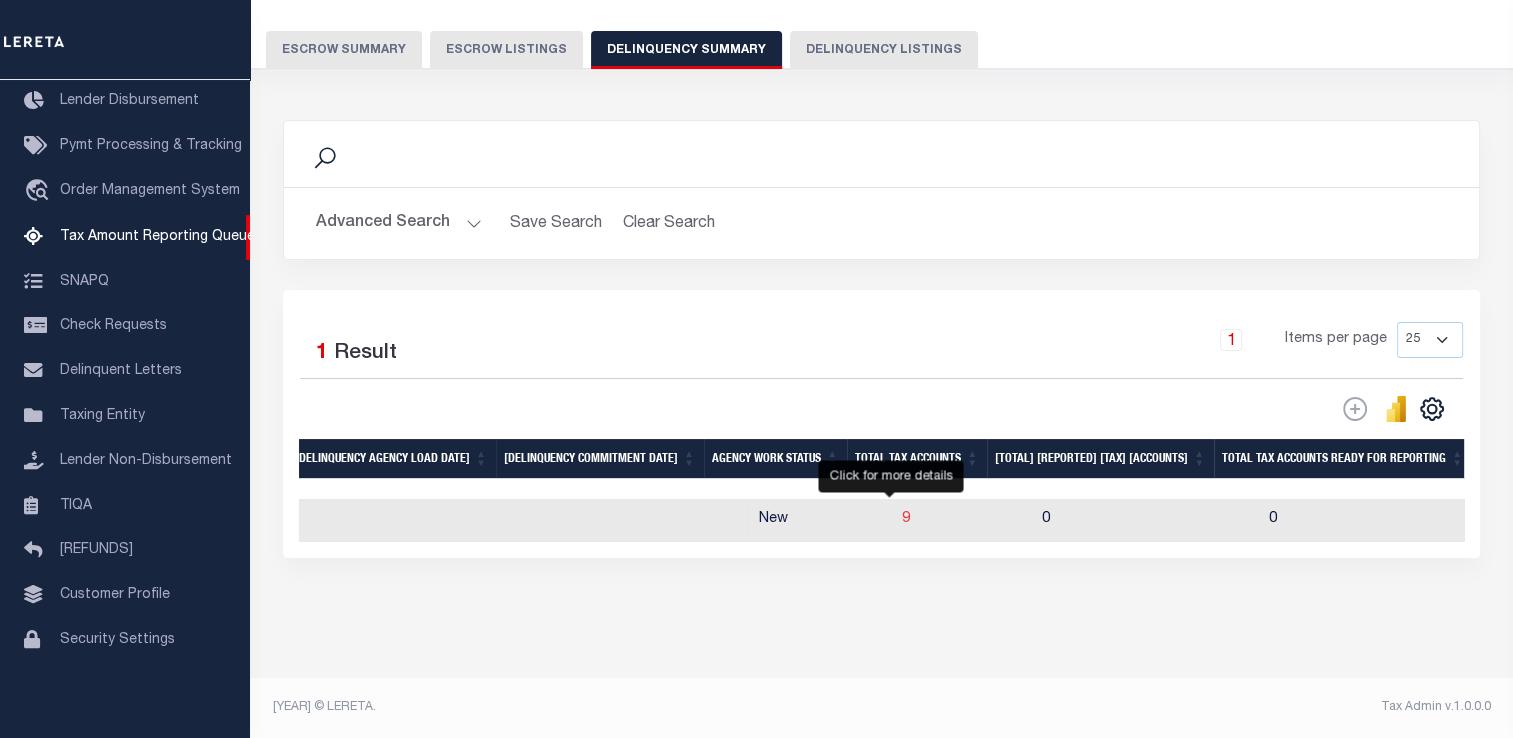click on "9" at bounding box center (906, 519) 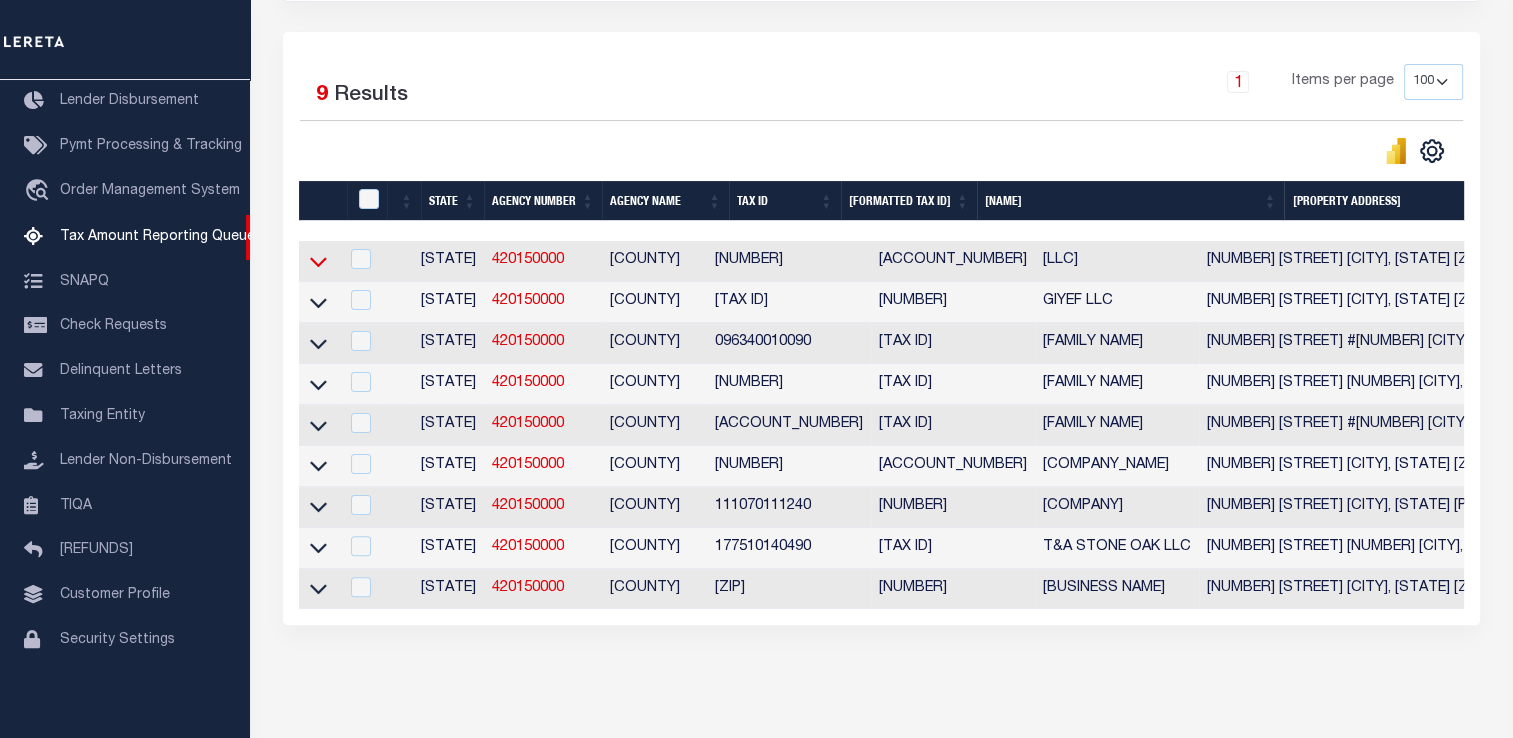 click at bounding box center (318, 261) 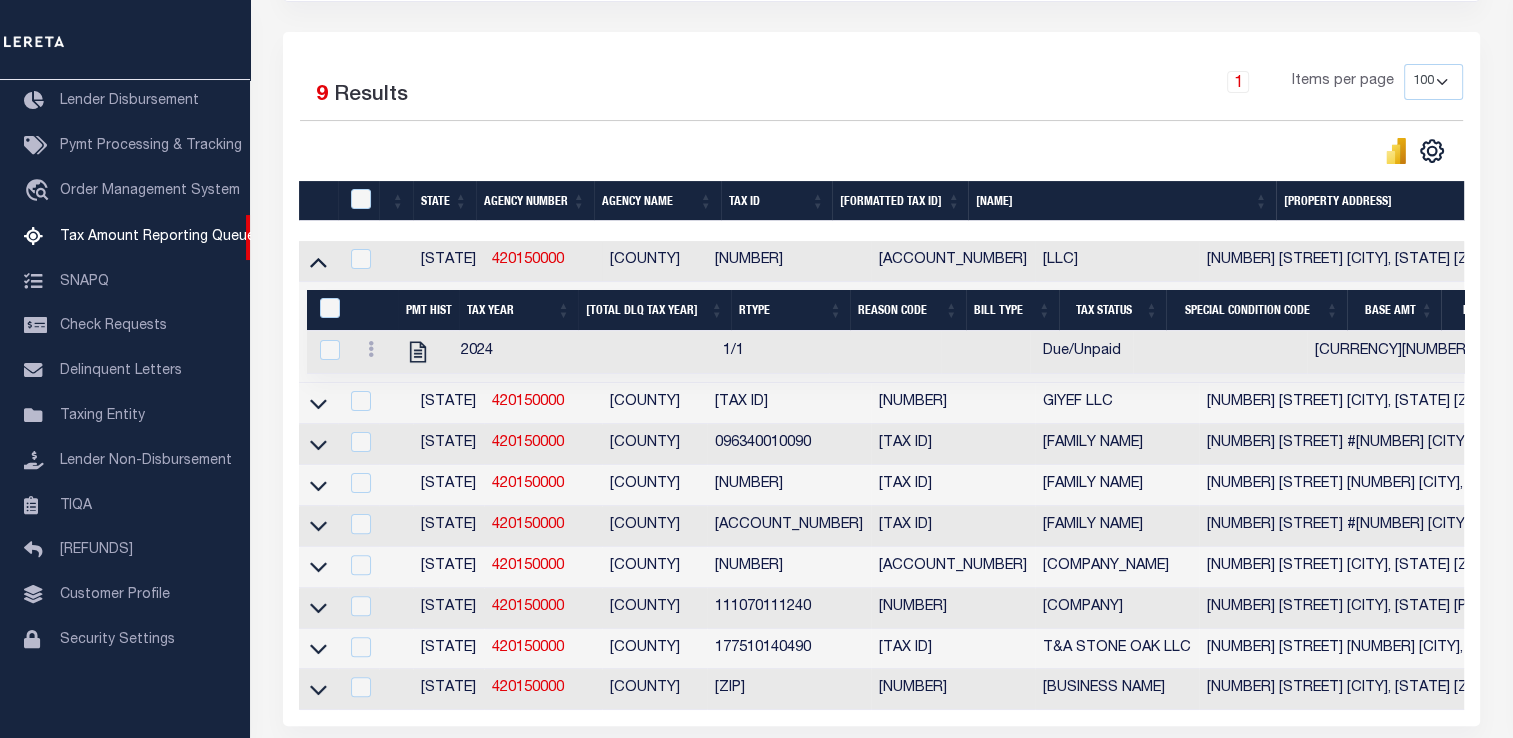 click at bounding box center [318, 261] 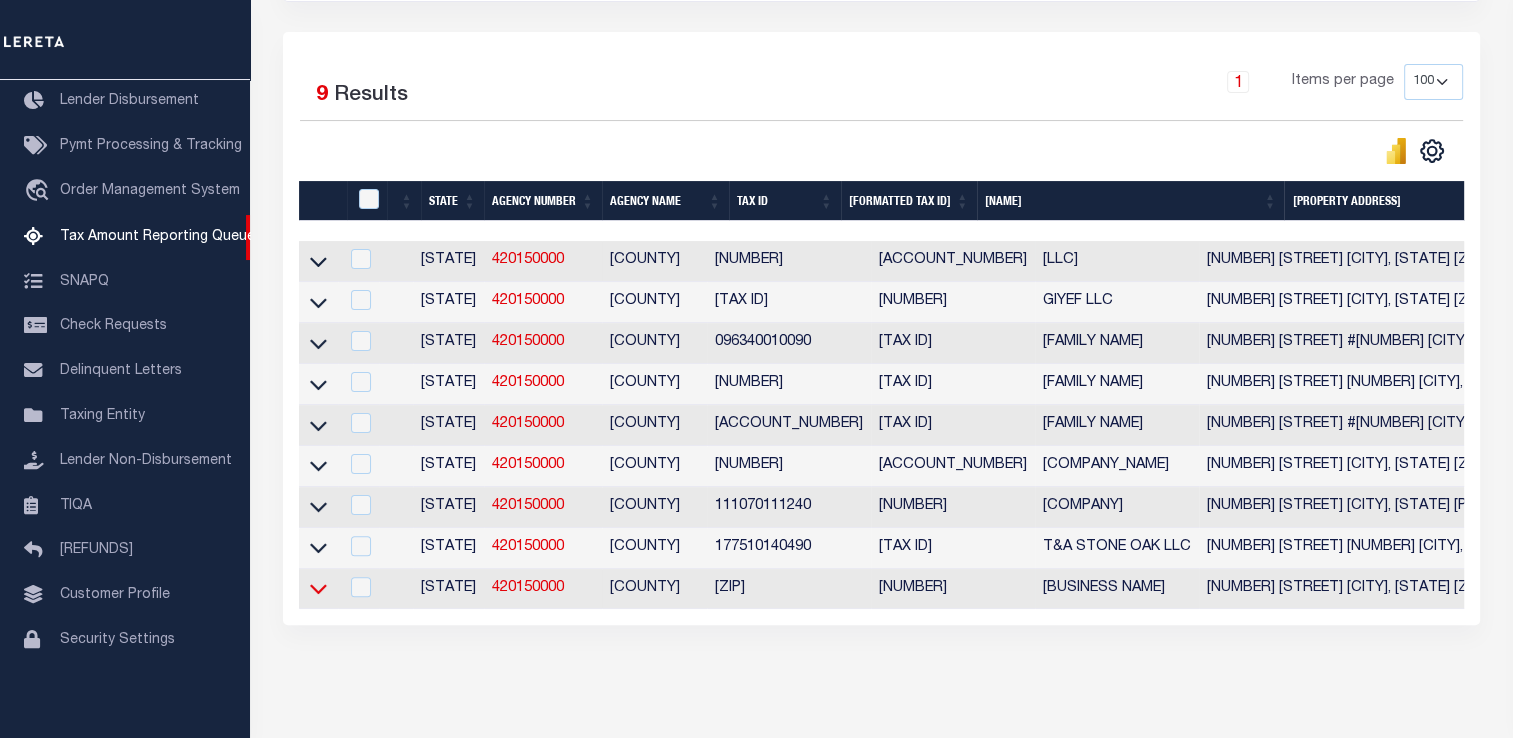 click at bounding box center [318, 261] 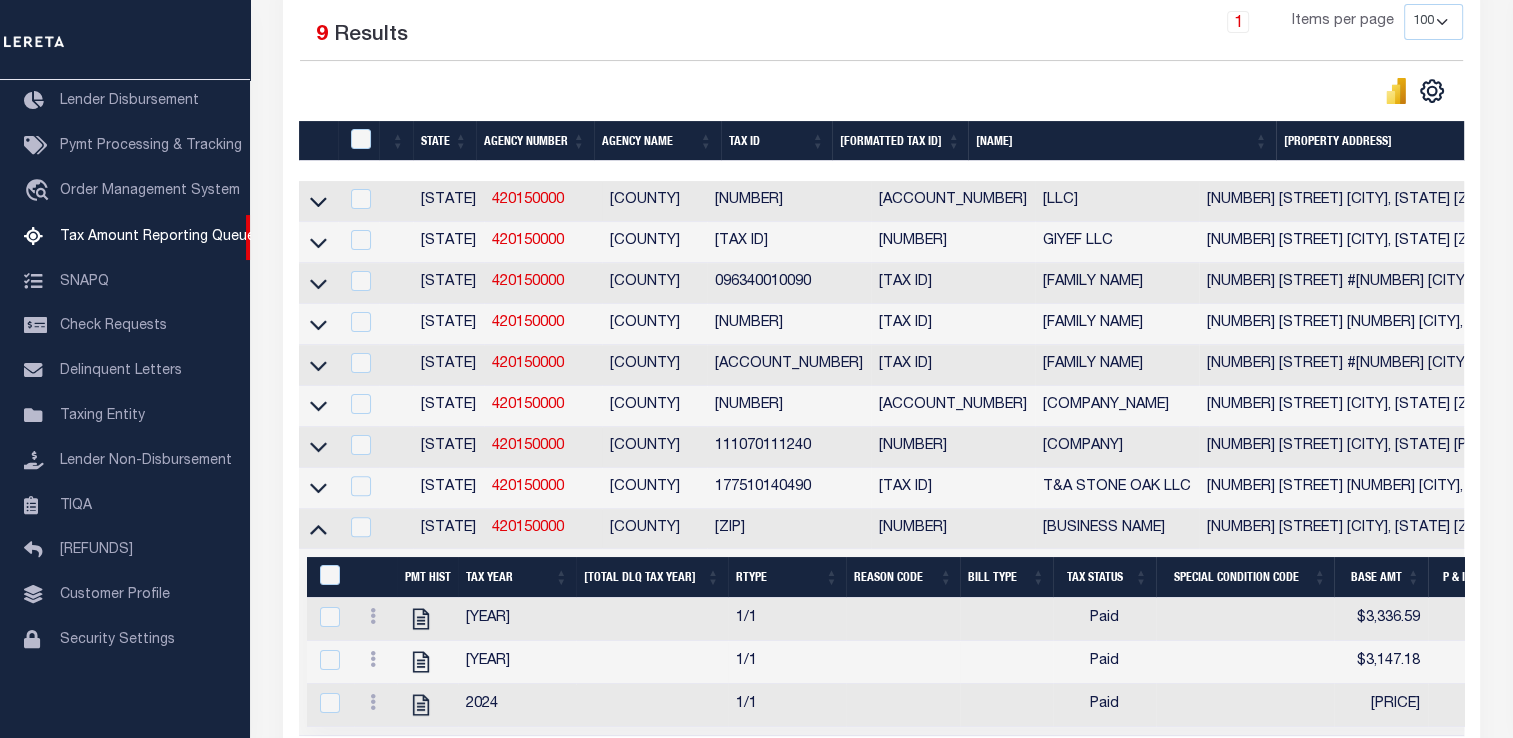 scroll, scrollTop: 467, scrollLeft: 0, axis: vertical 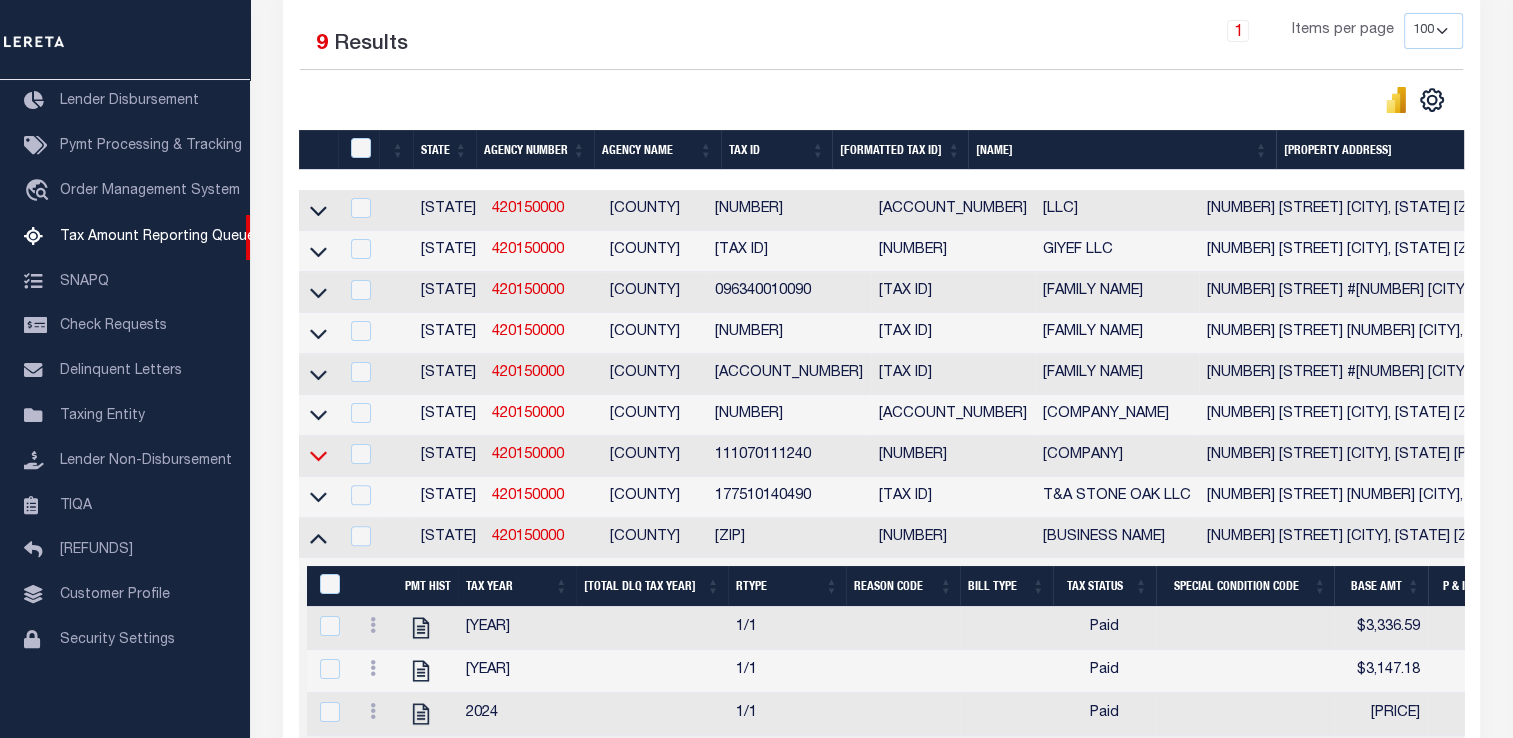 click at bounding box center [318, 210] 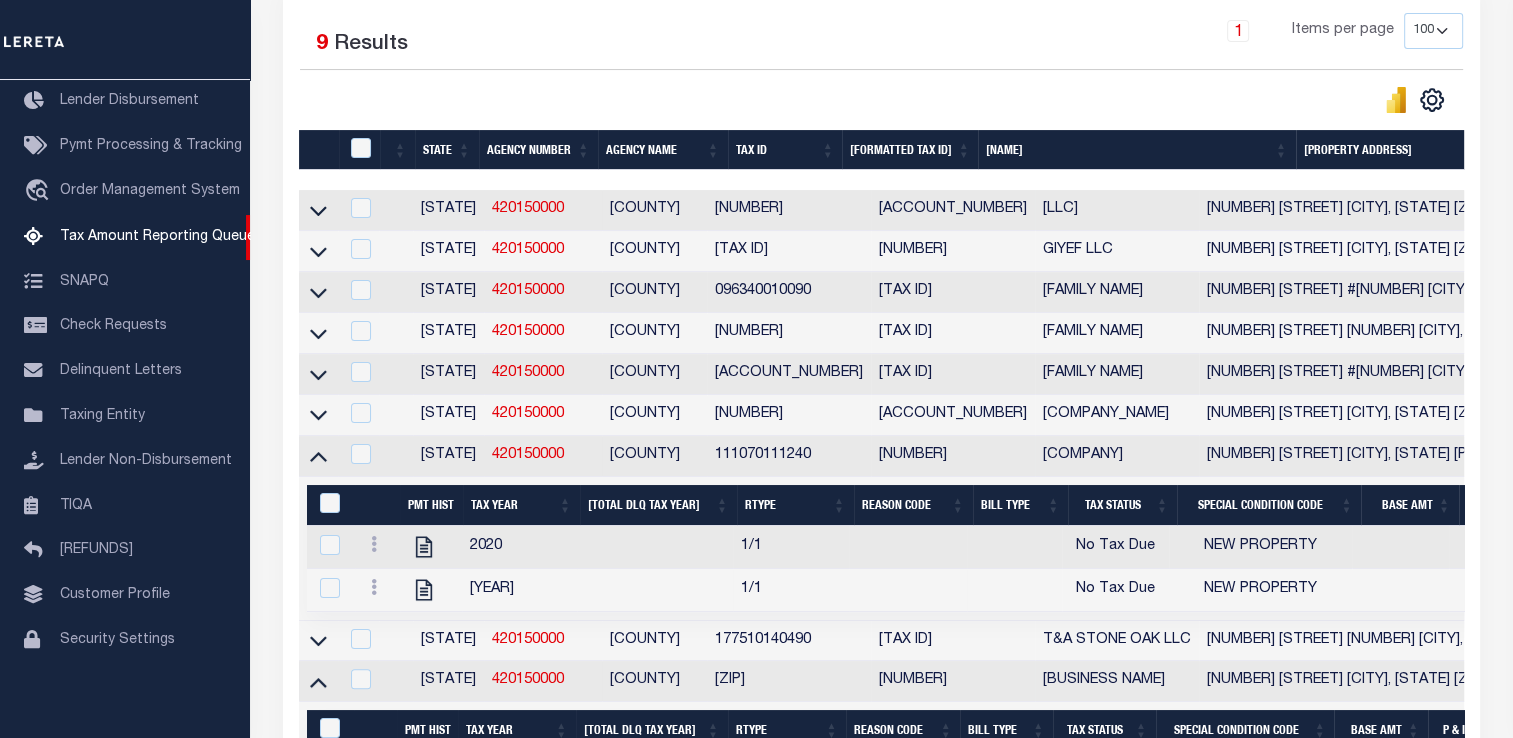 click at bounding box center (318, 456) 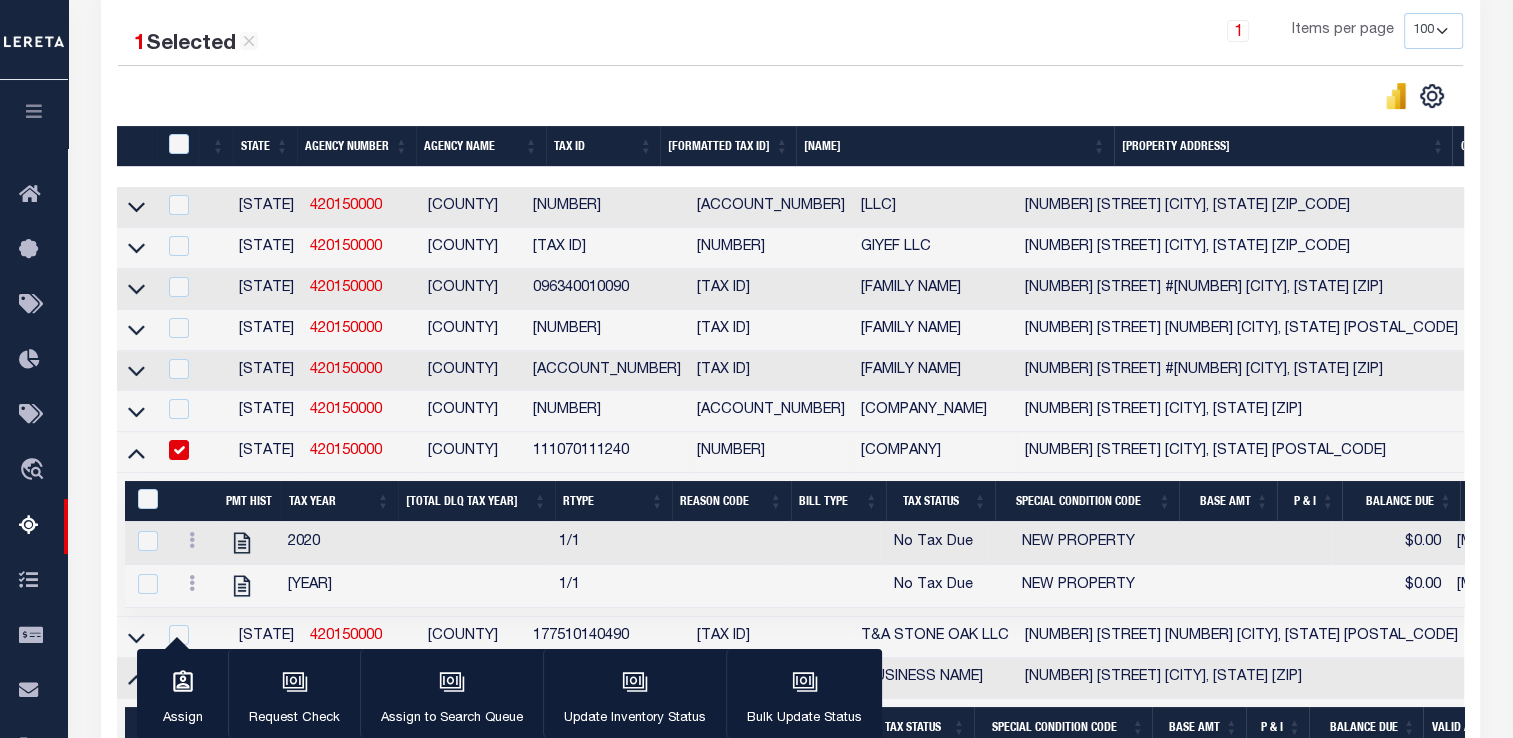 click on "[NUMBER]" at bounding box center [346, 451] 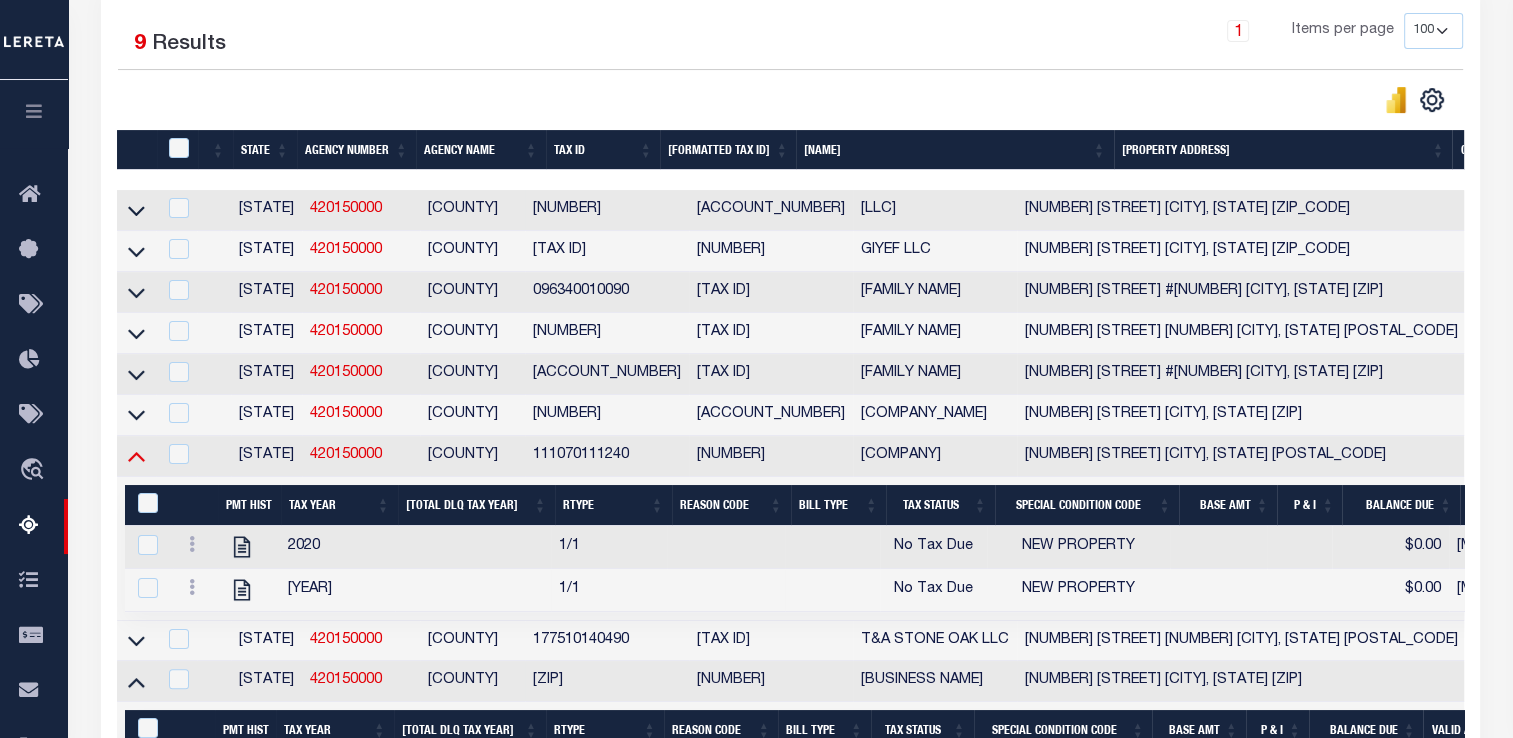 click at bounding box center (136, 455) 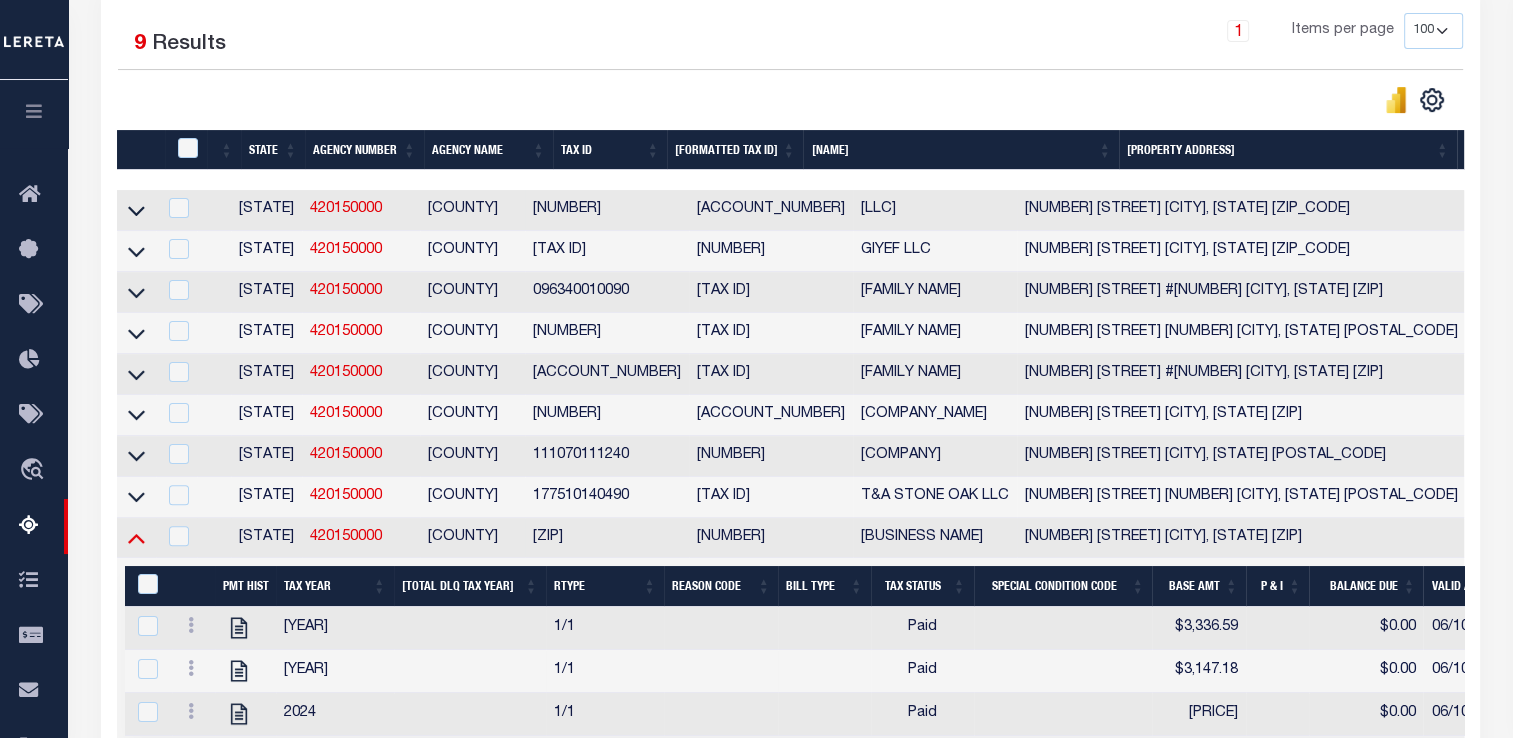 click at bounding box center [136, 537] 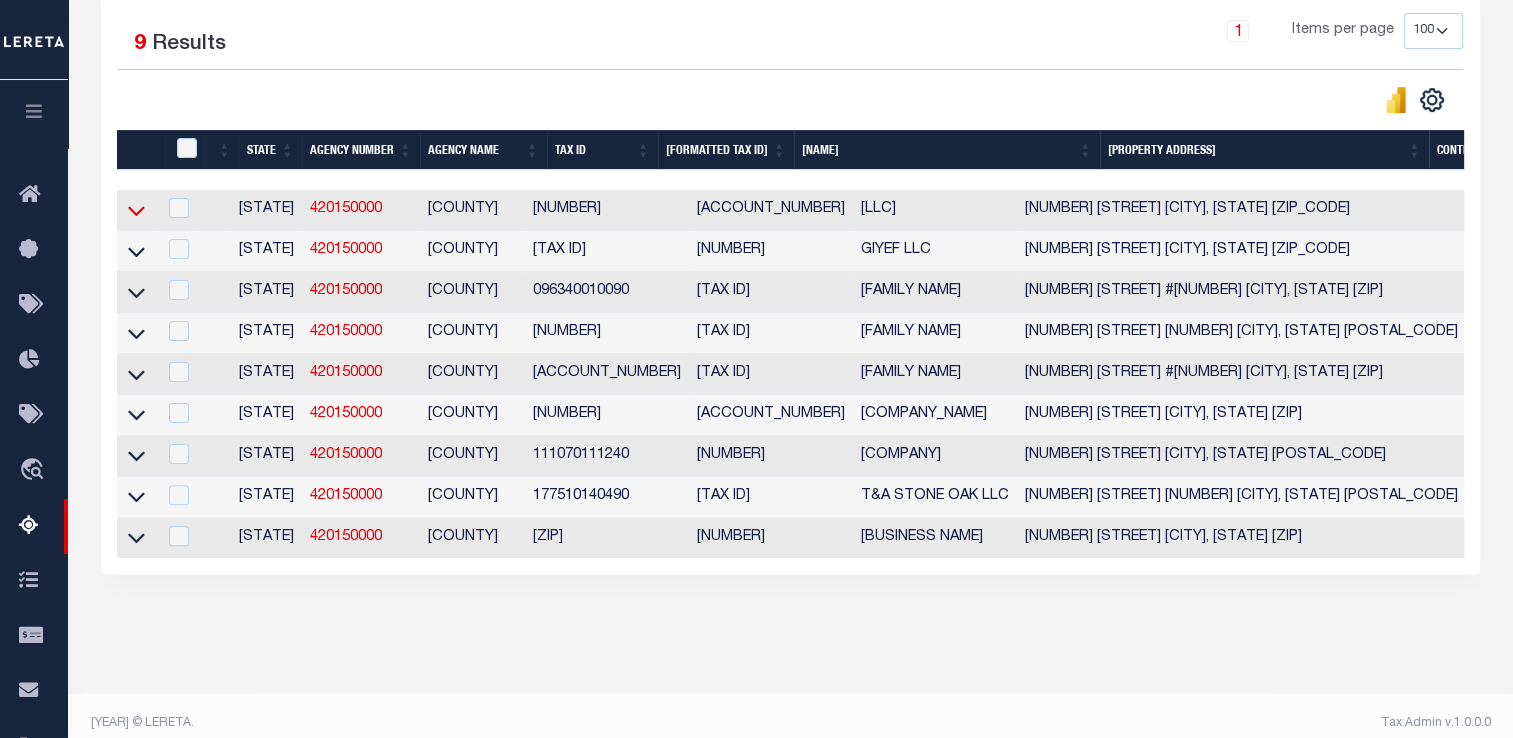 click at bounding box center [136, 210] 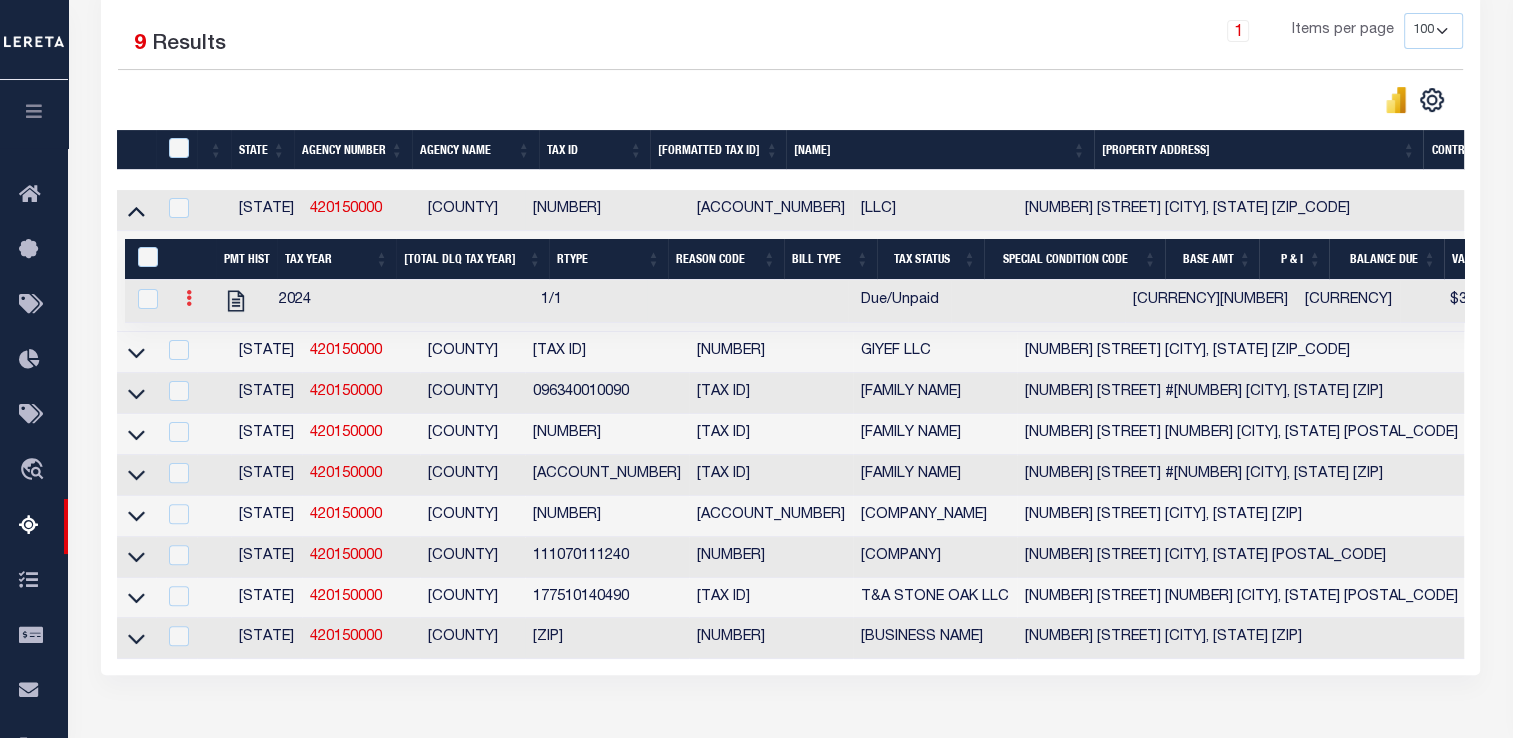 click at bounding box center (189, 298) 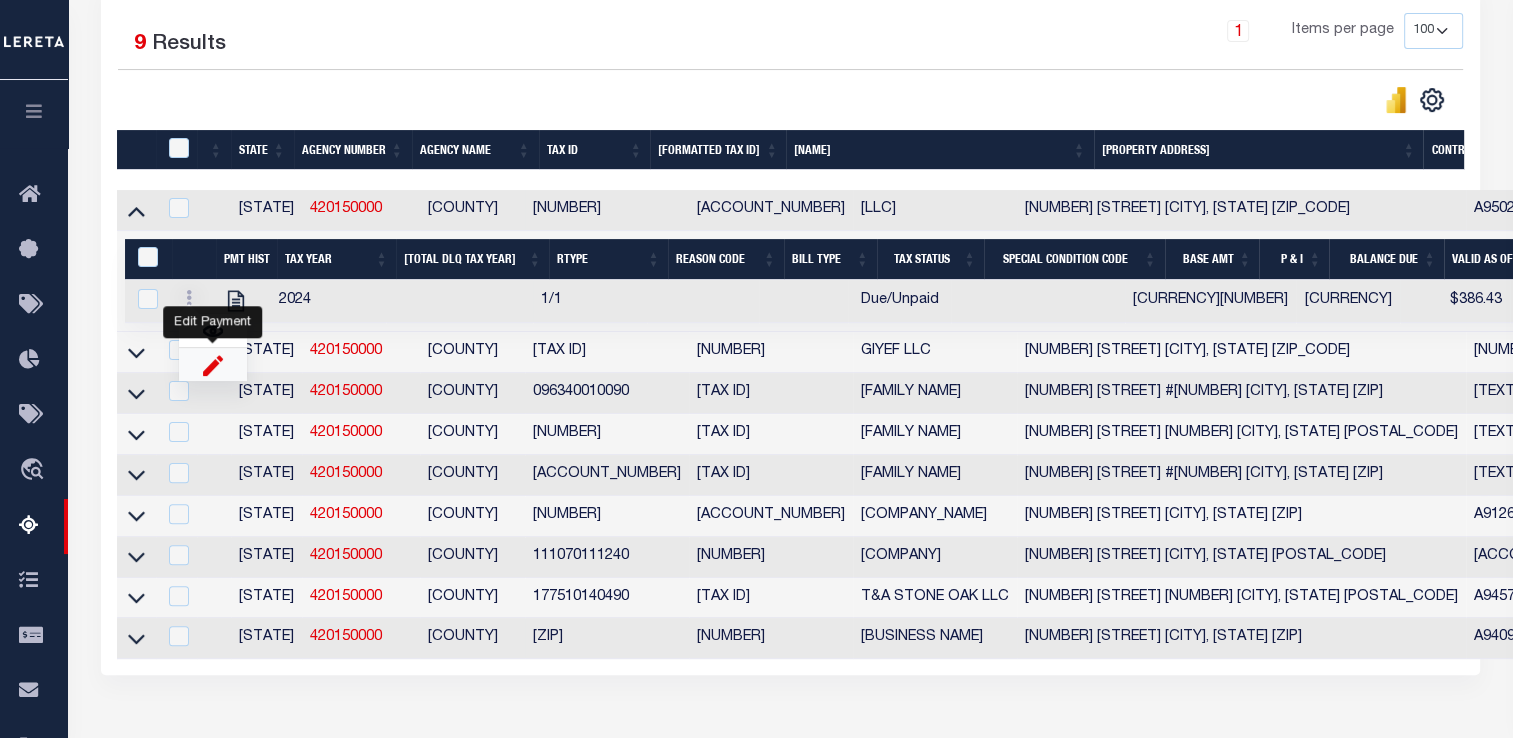 click at bounding box center (213, 364) 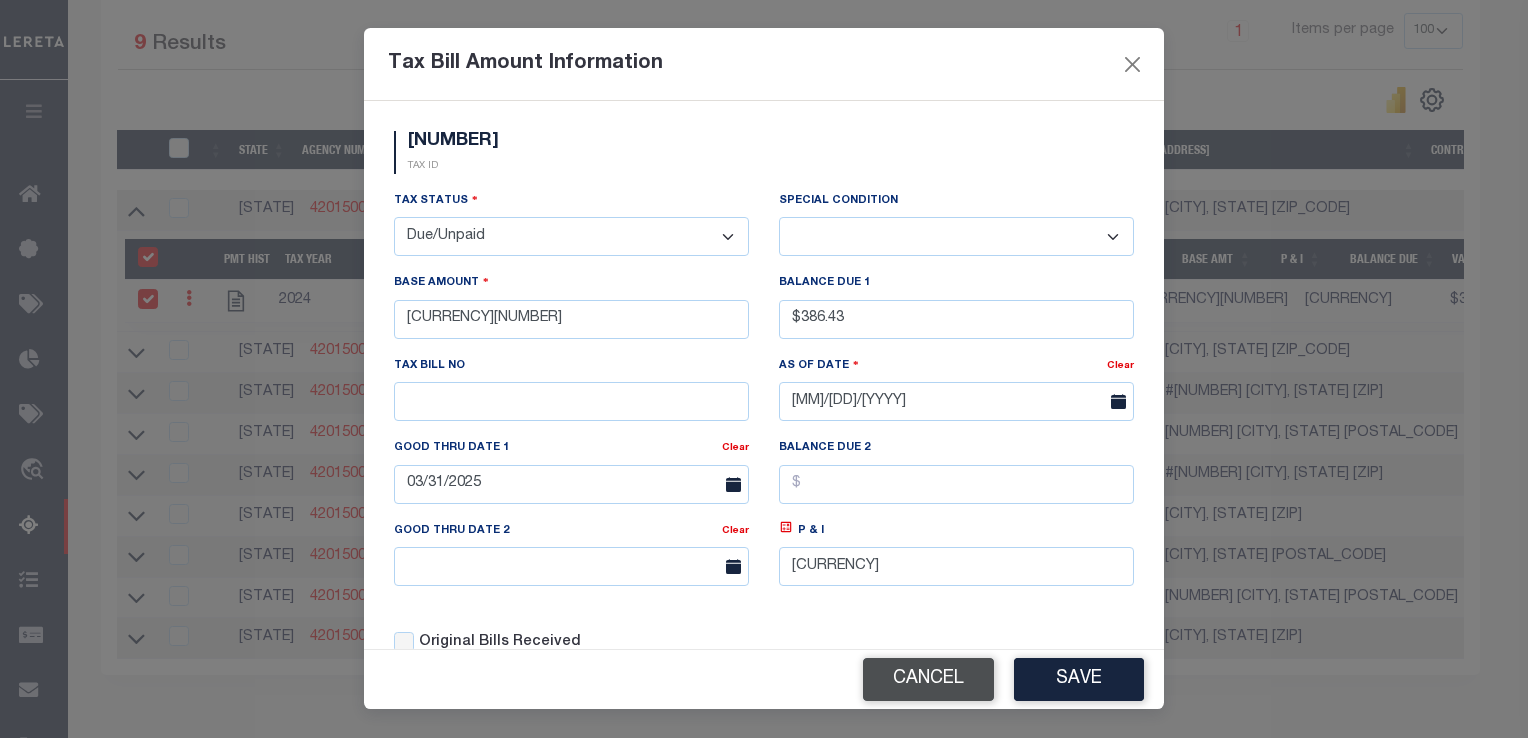 click on "Cancel" at bounding box center (928, 679) 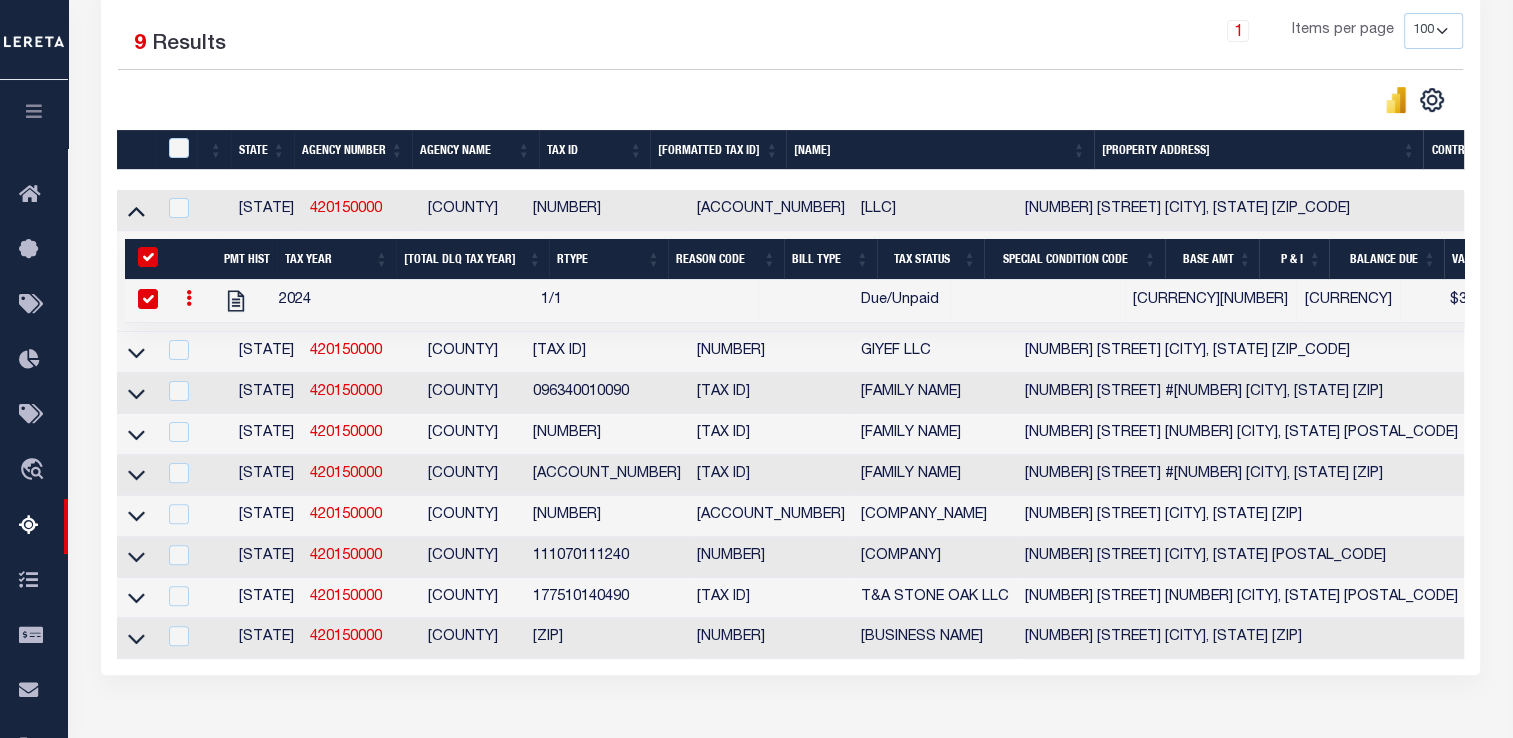 click on "Tax Amount Reporting Queue
Escrow Summary
Escrow Listings
Delinquency Summary" at bounding box center [790, 182] 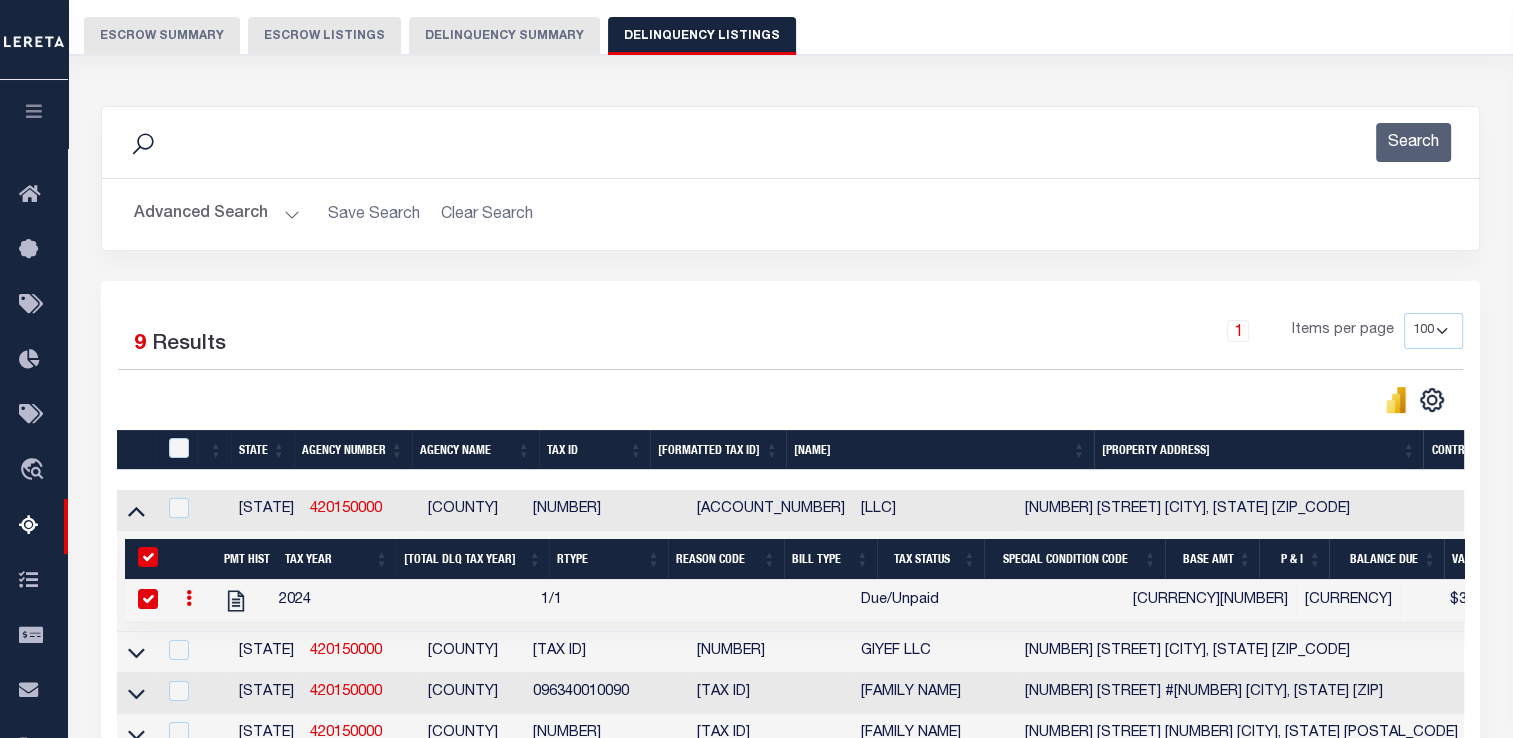 scroll, scrollTop: 0, scrollLeft: 0, axis: both 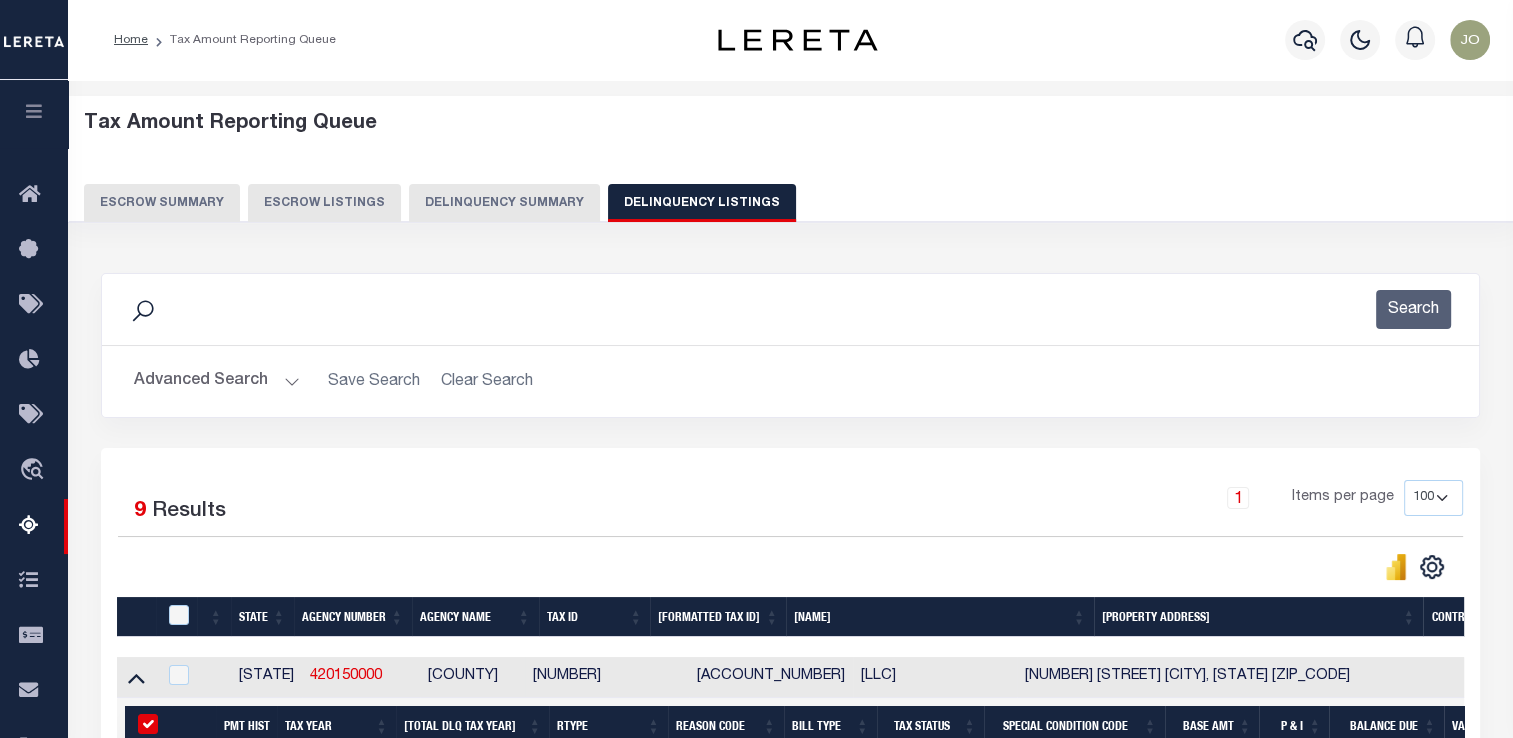 click on "Delinquency Summary" at bounding box center (504, 203) 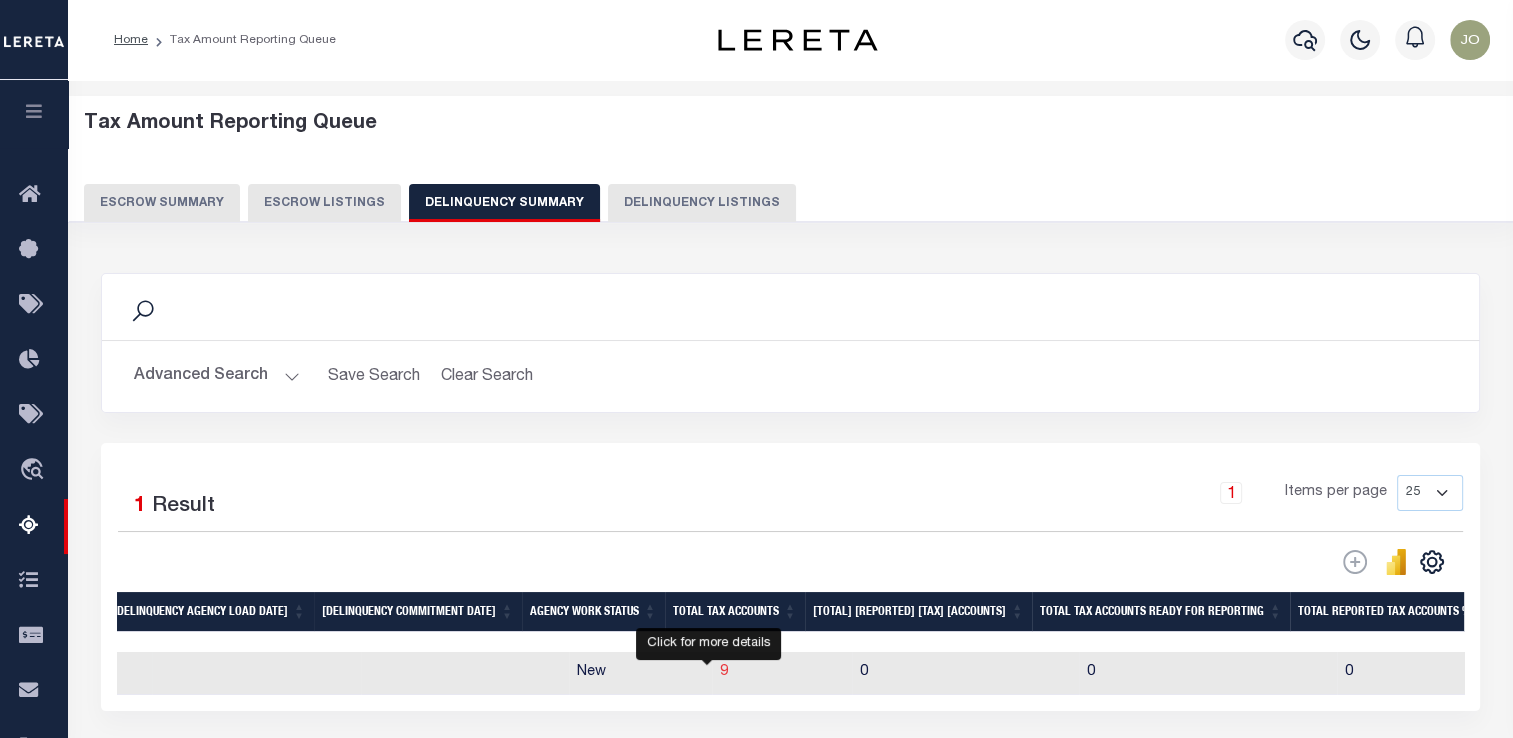 click on "9" at bounding box center [724, 672] 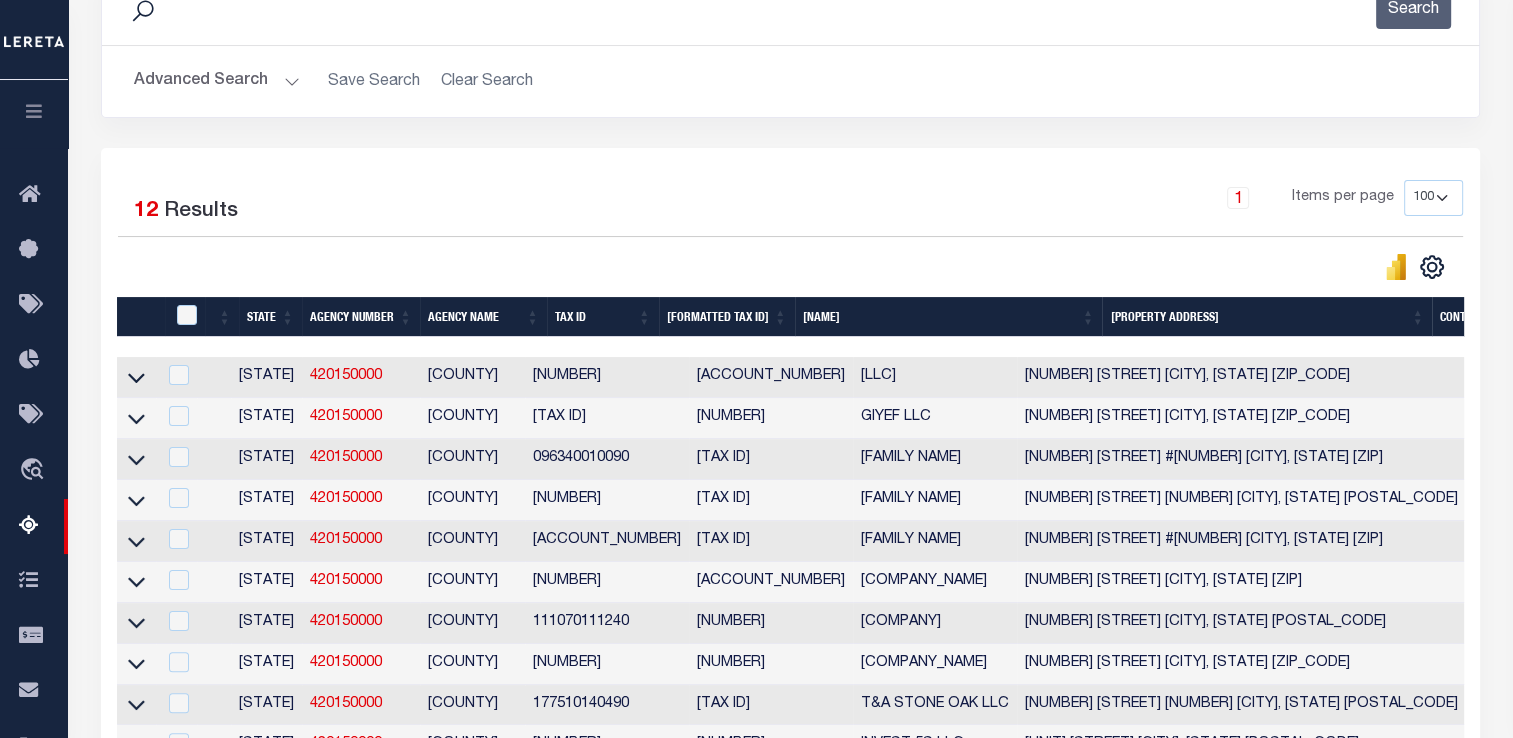 scroll, scrollTop: 500, scrollLeft: 0, axis: vertical 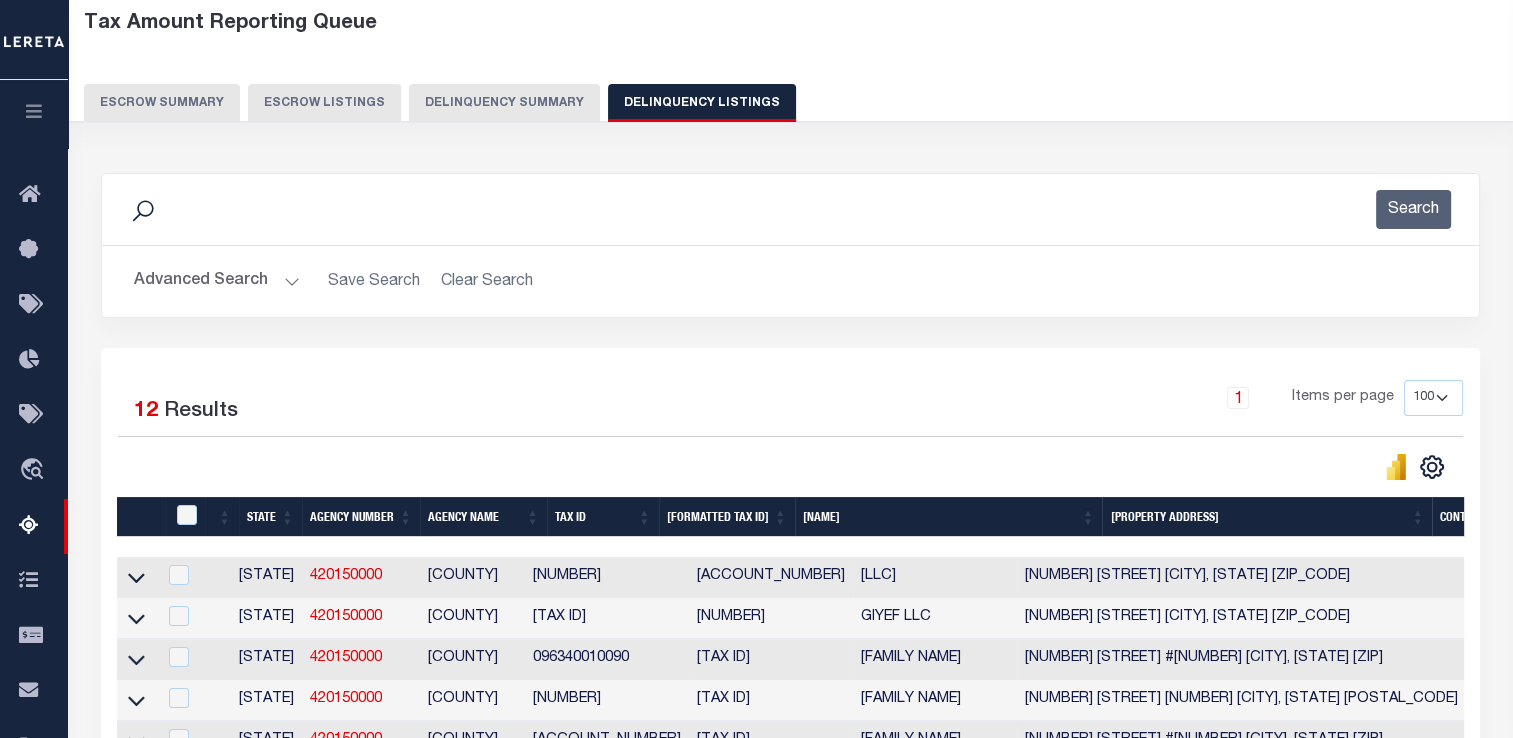 click on "Delinquency Summary" at bounding box center [504, 103] 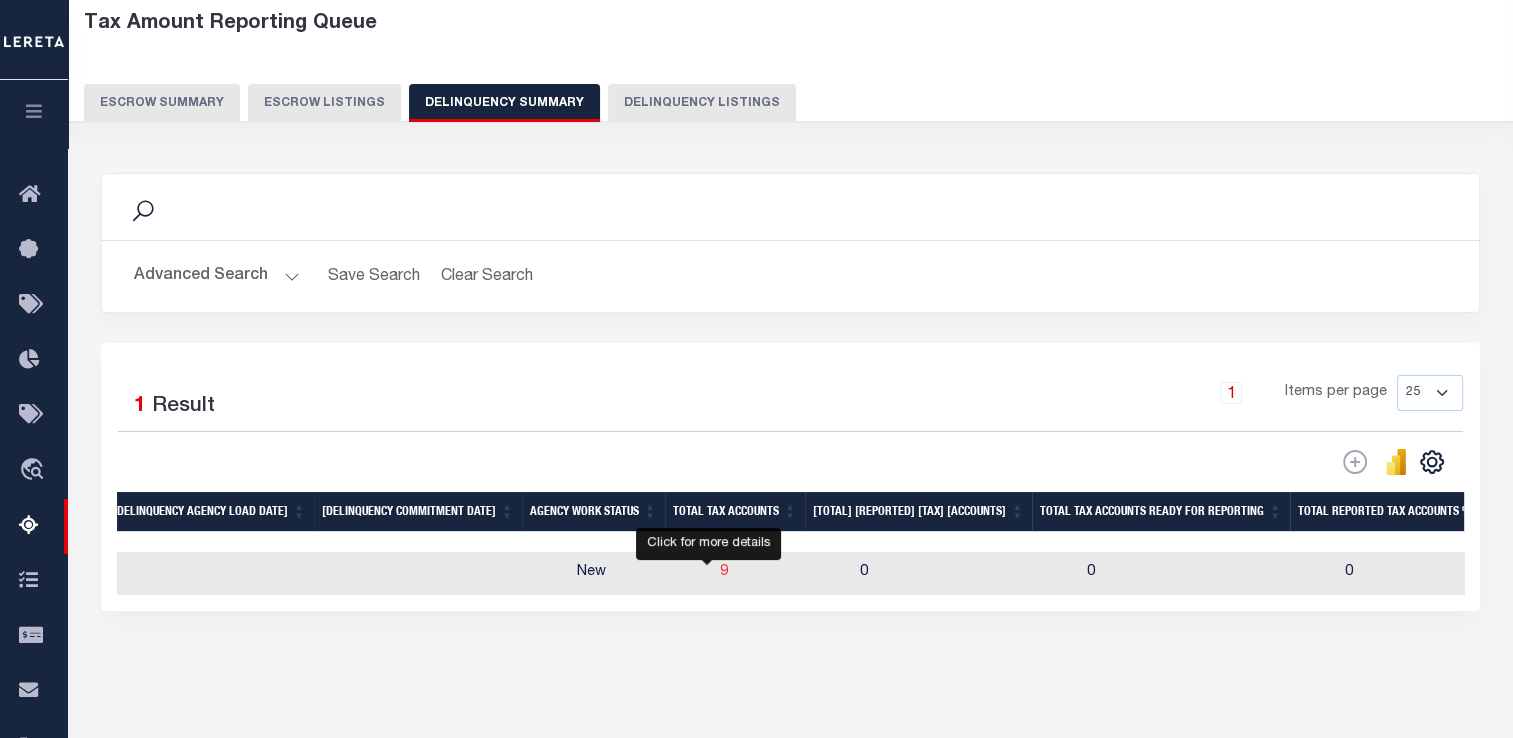 click on "9" at bounding box center (724, 572) 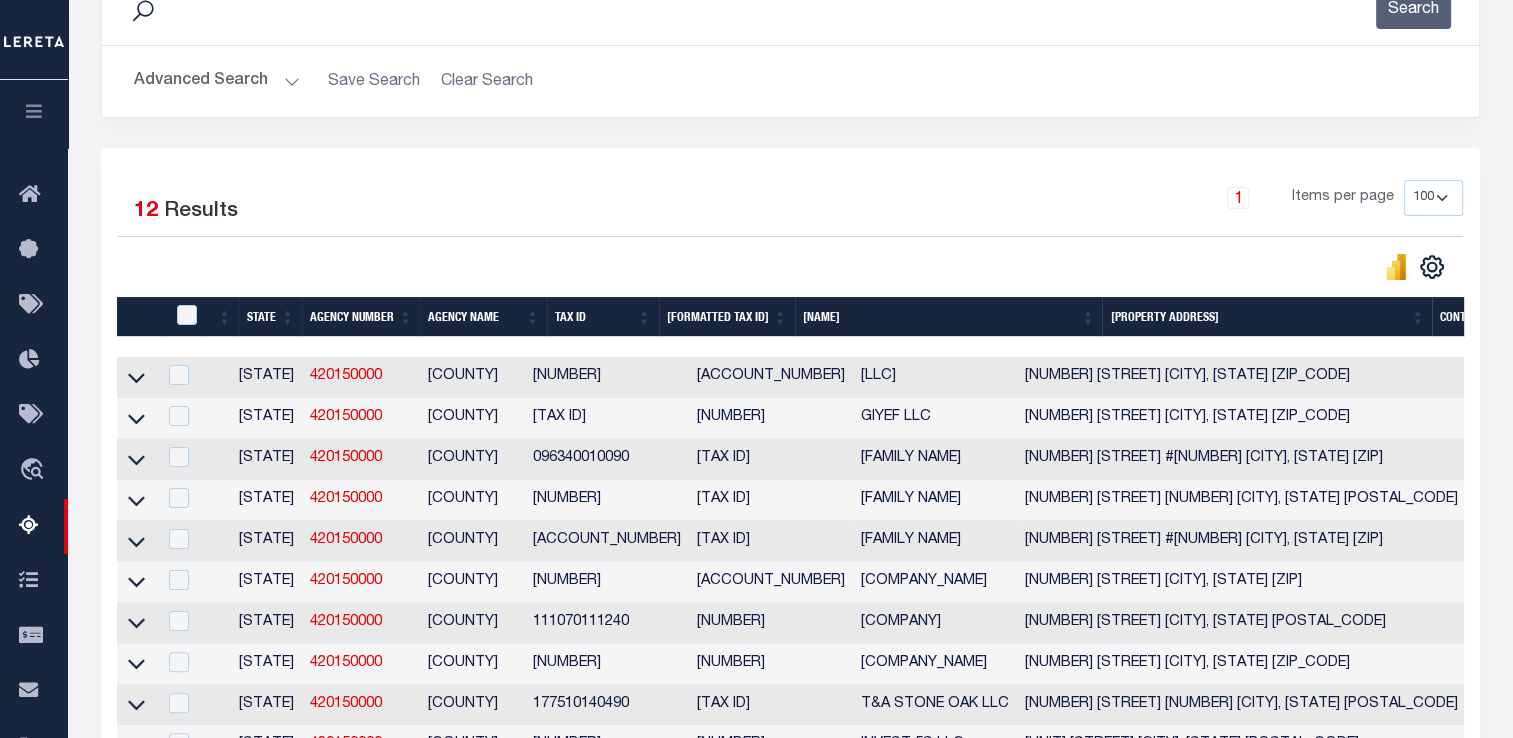 scroll, scrollTop: 500, scrollLeft: 0, axis: vertical 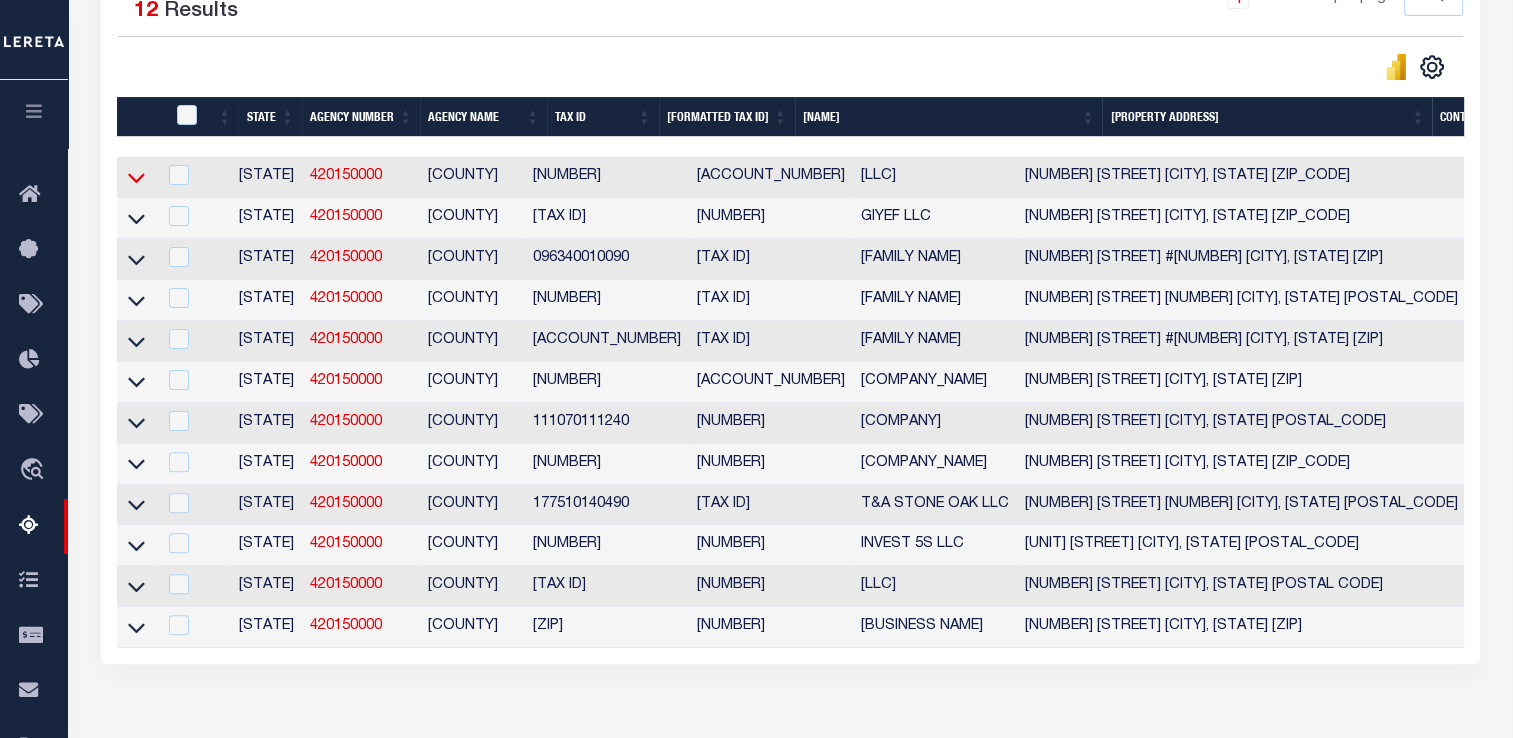 click at bounding box center [136, 177] 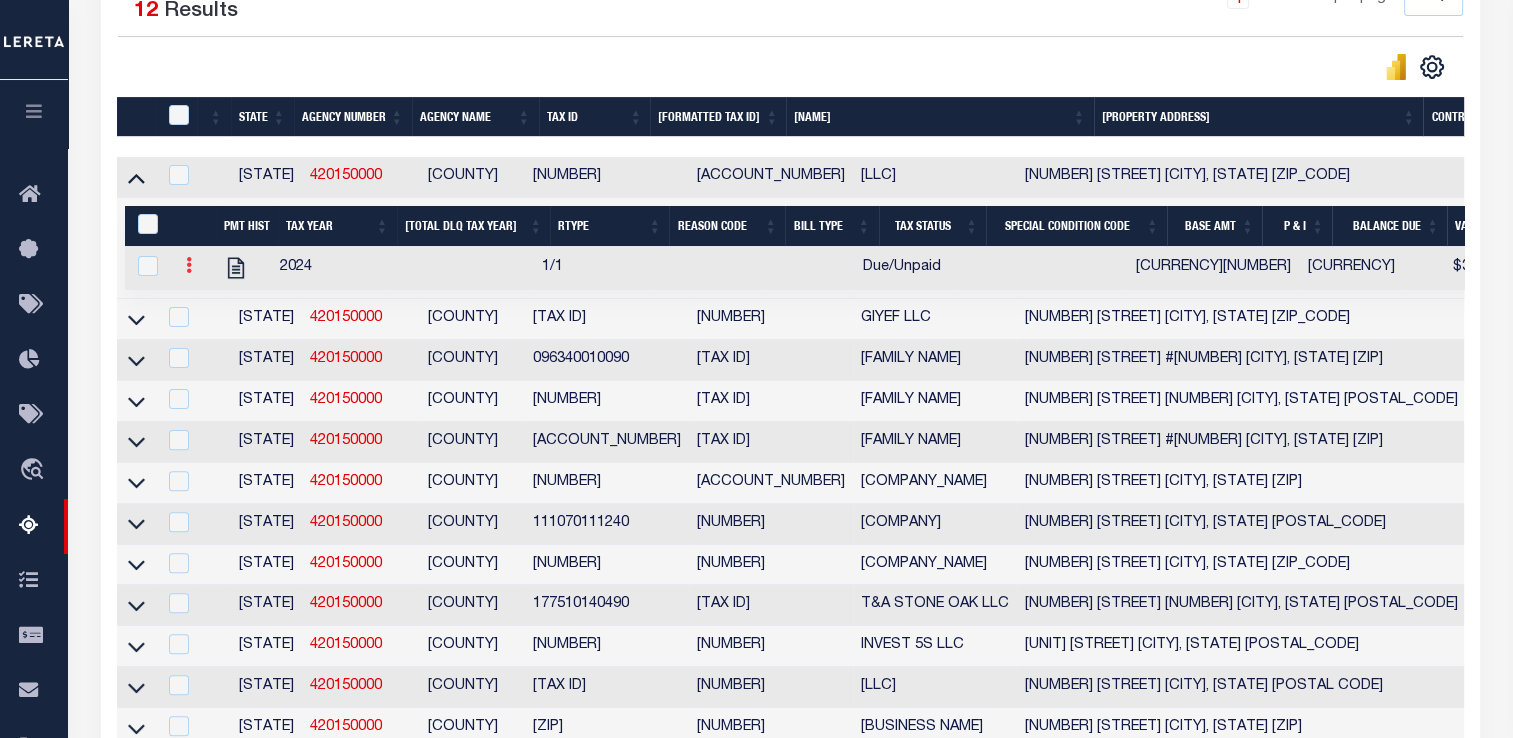click at bounding box center (189, 265) 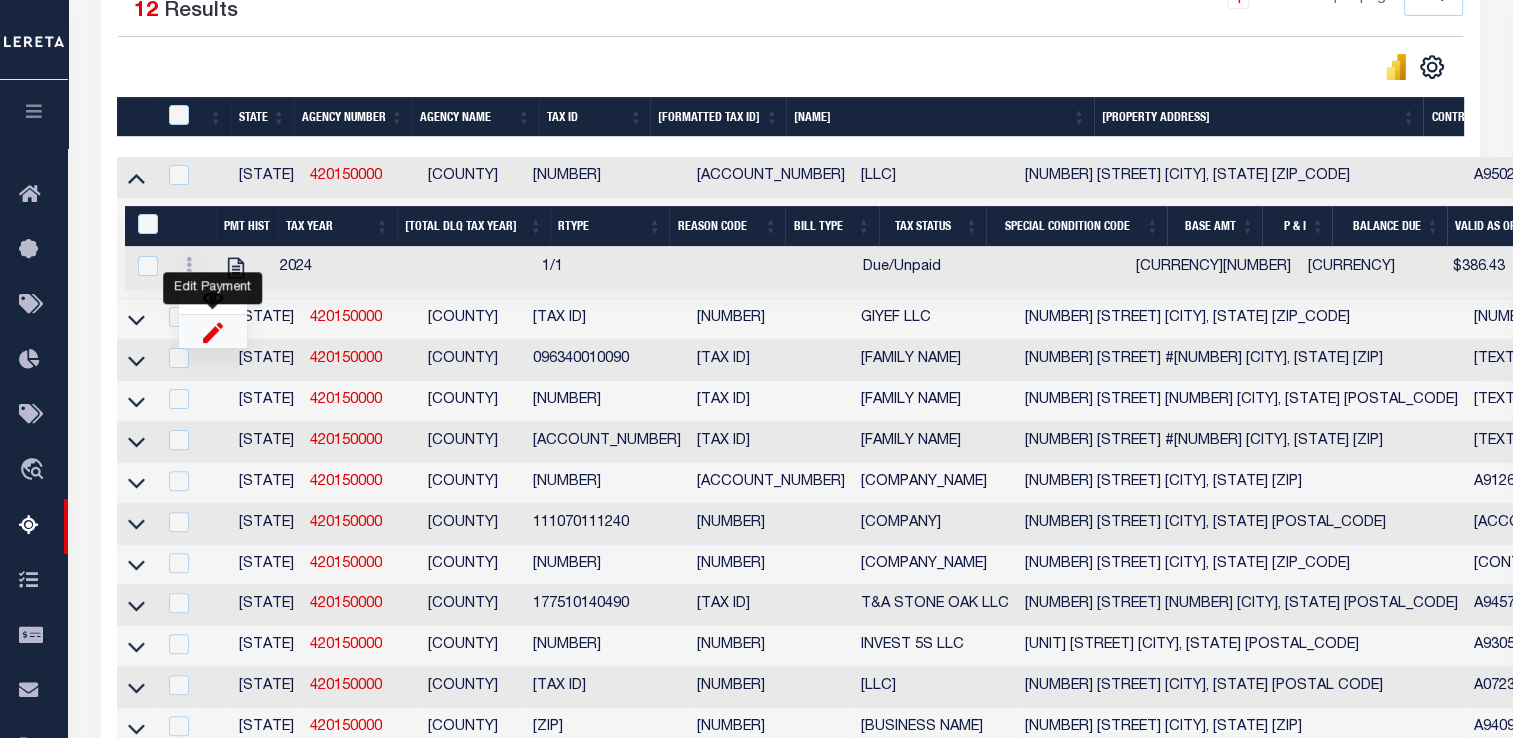 click at bounding box center [213, 331] 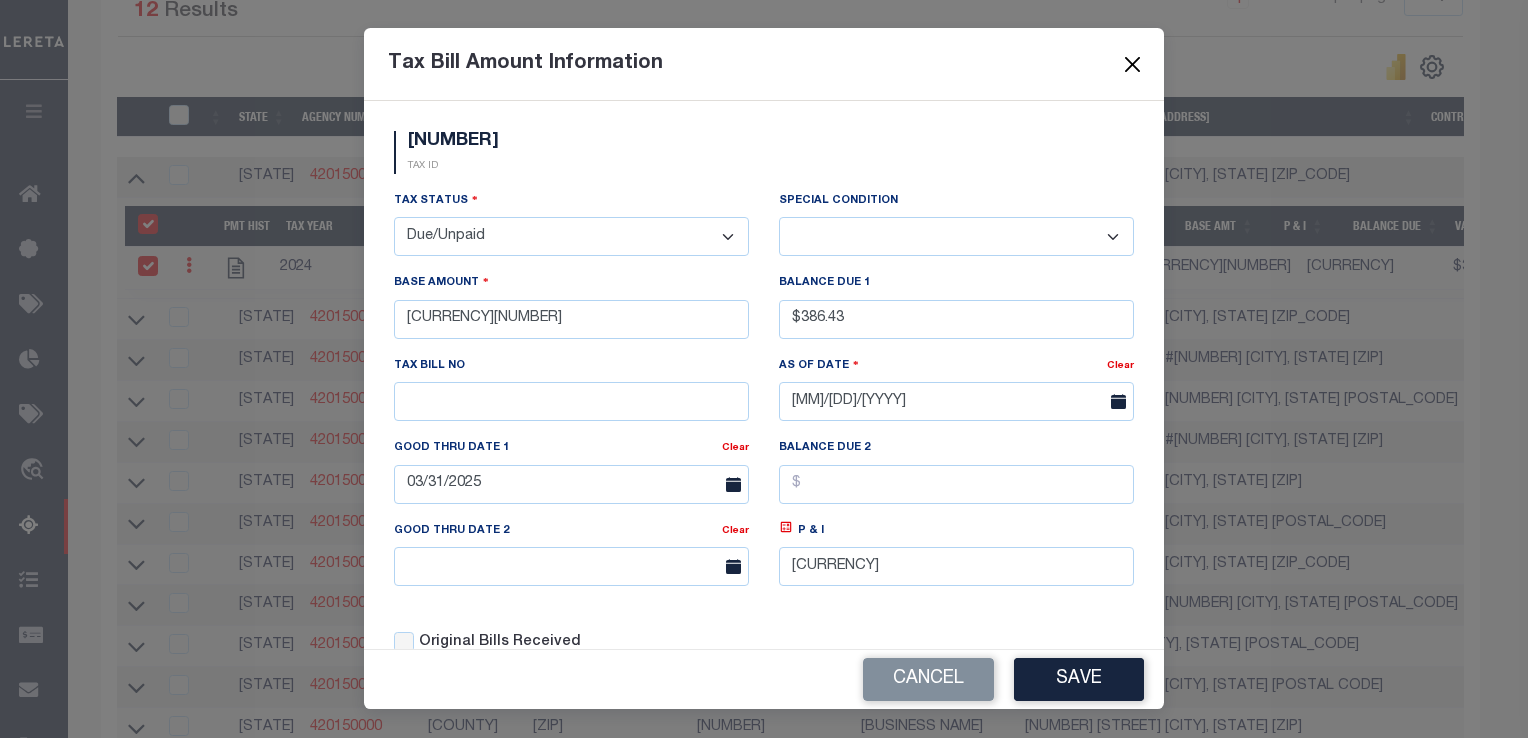 click at bounding box center [1133, 64] 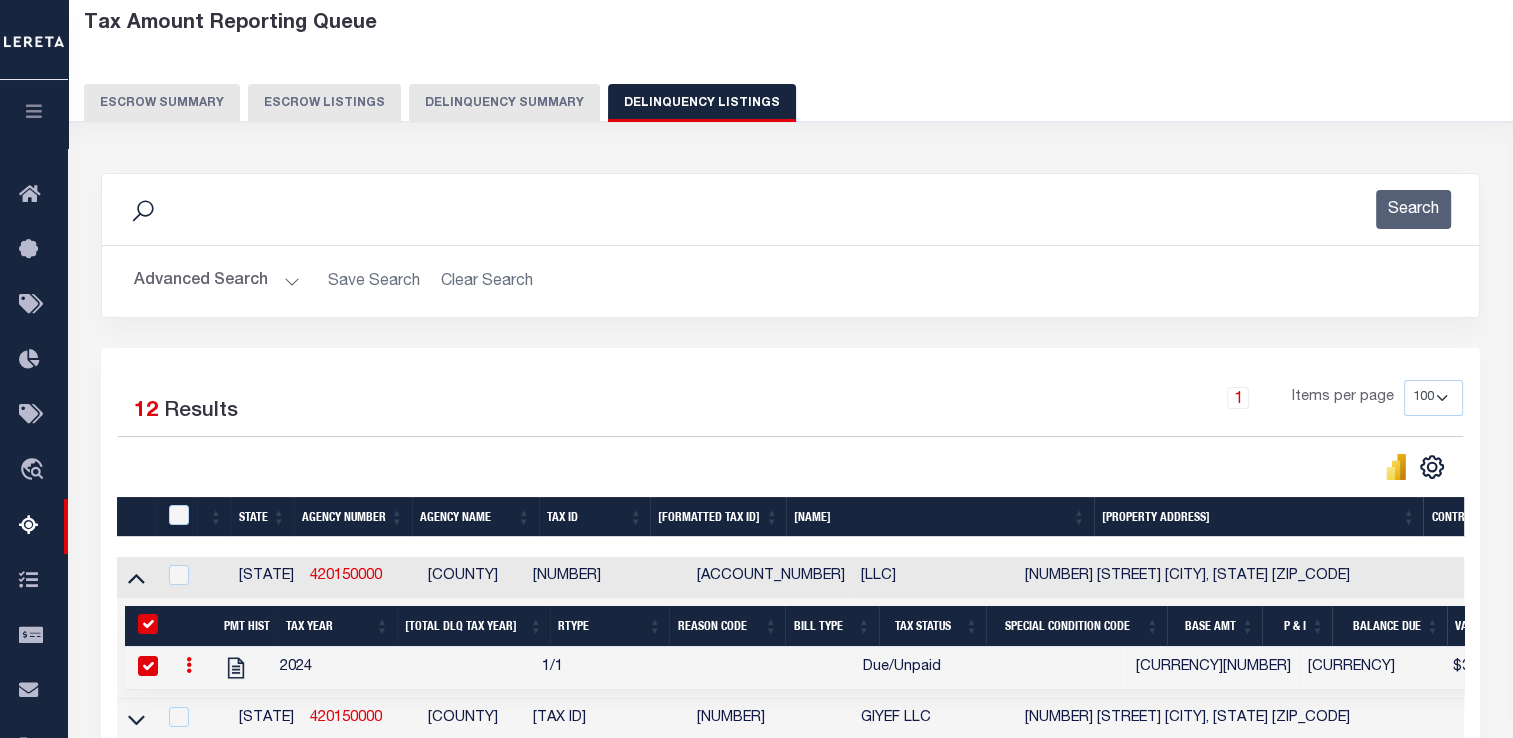 scroll, scrollTop: 0, scrollLeft: 0, axis: both 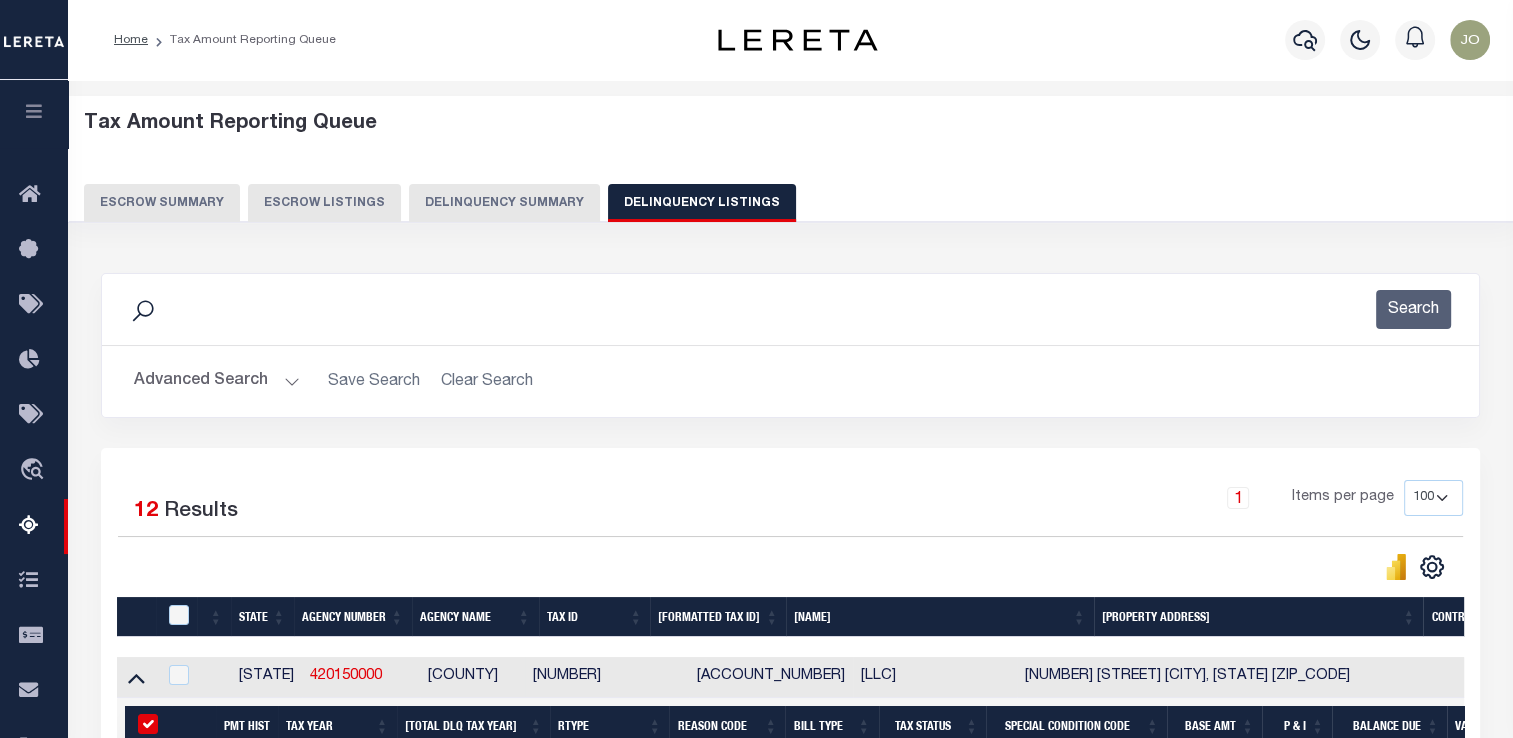 click on "Delinquency Summary" at bounding box center (504, 203) 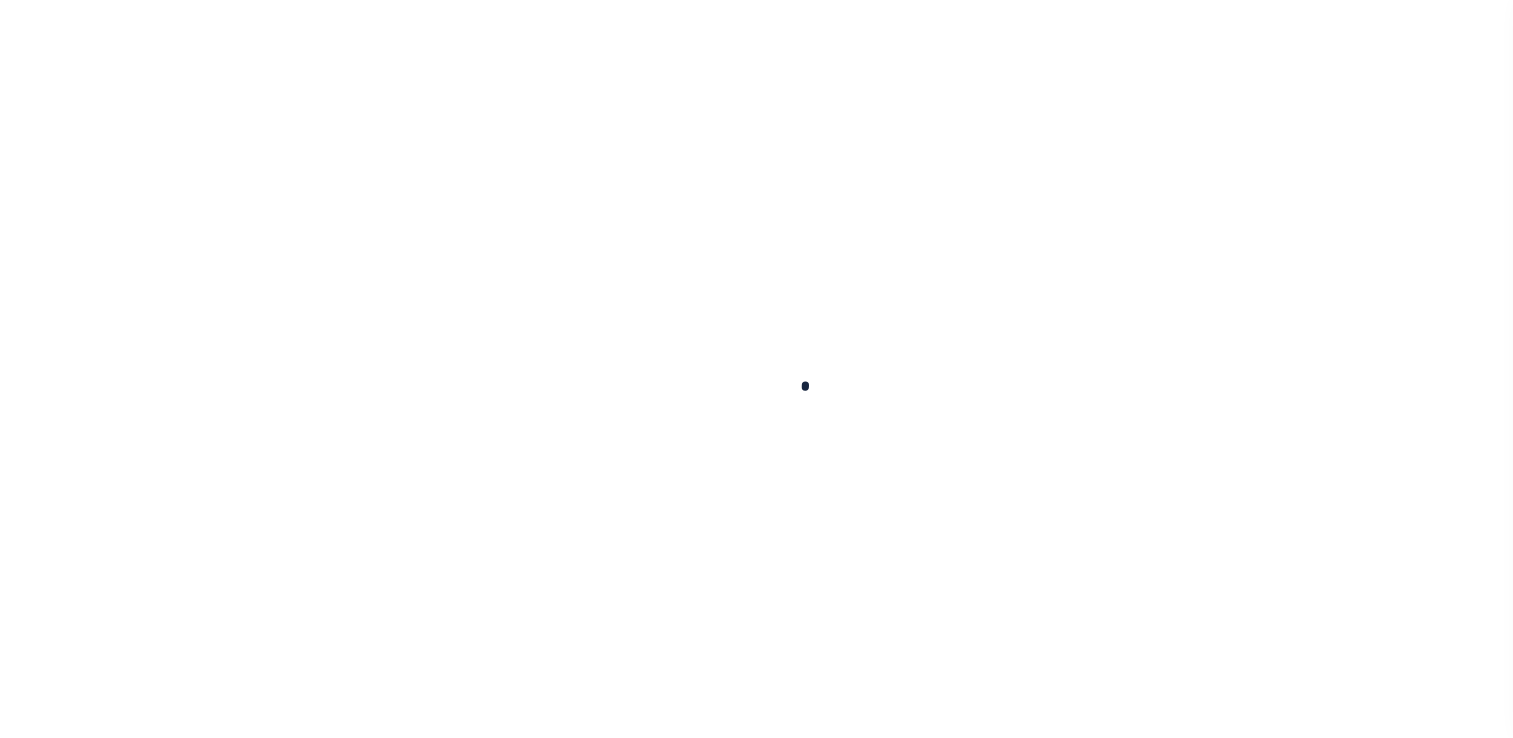 scroll, scrollTop: 0, scrollLeft: 0, axis: both 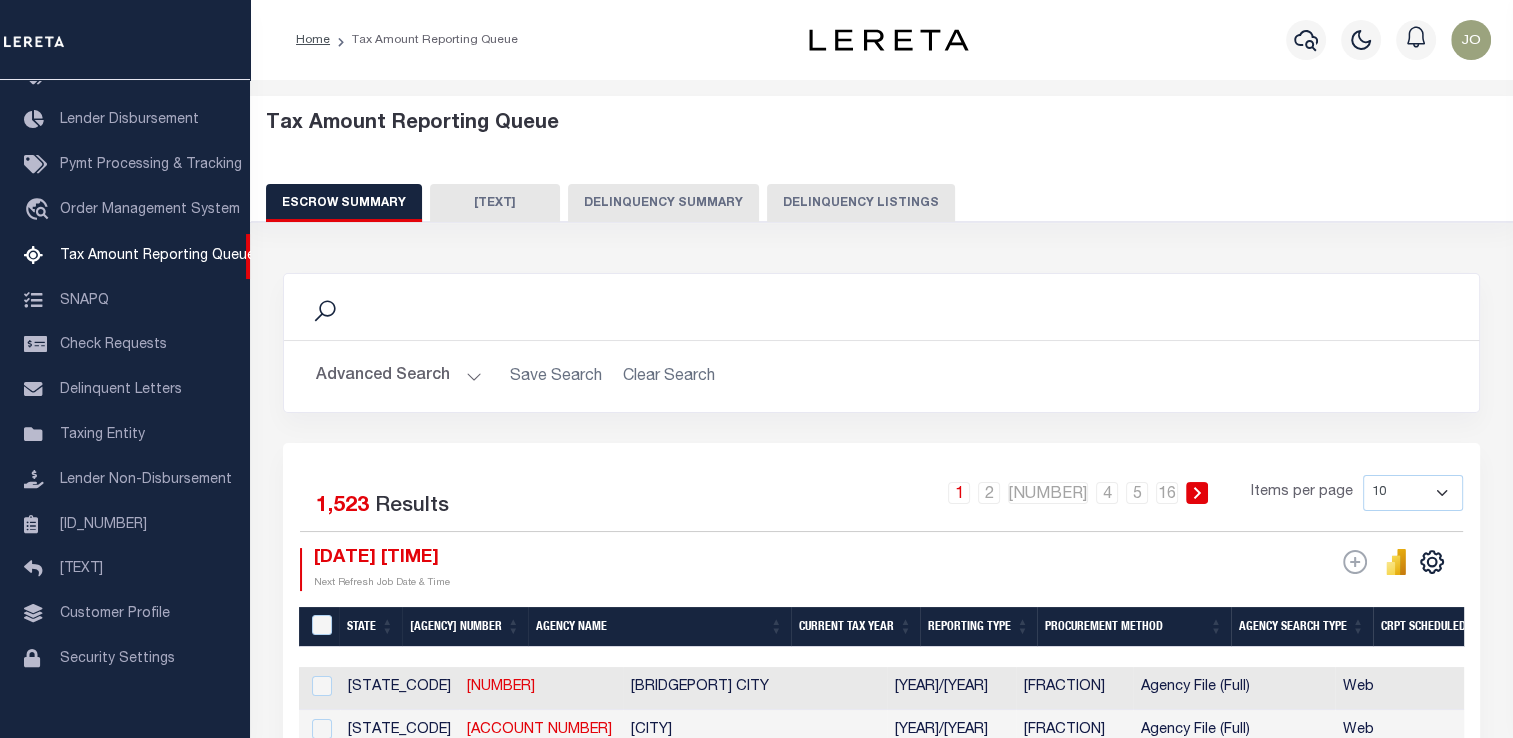 click on "Delinquency Summary" at bounding box center [663, 203] 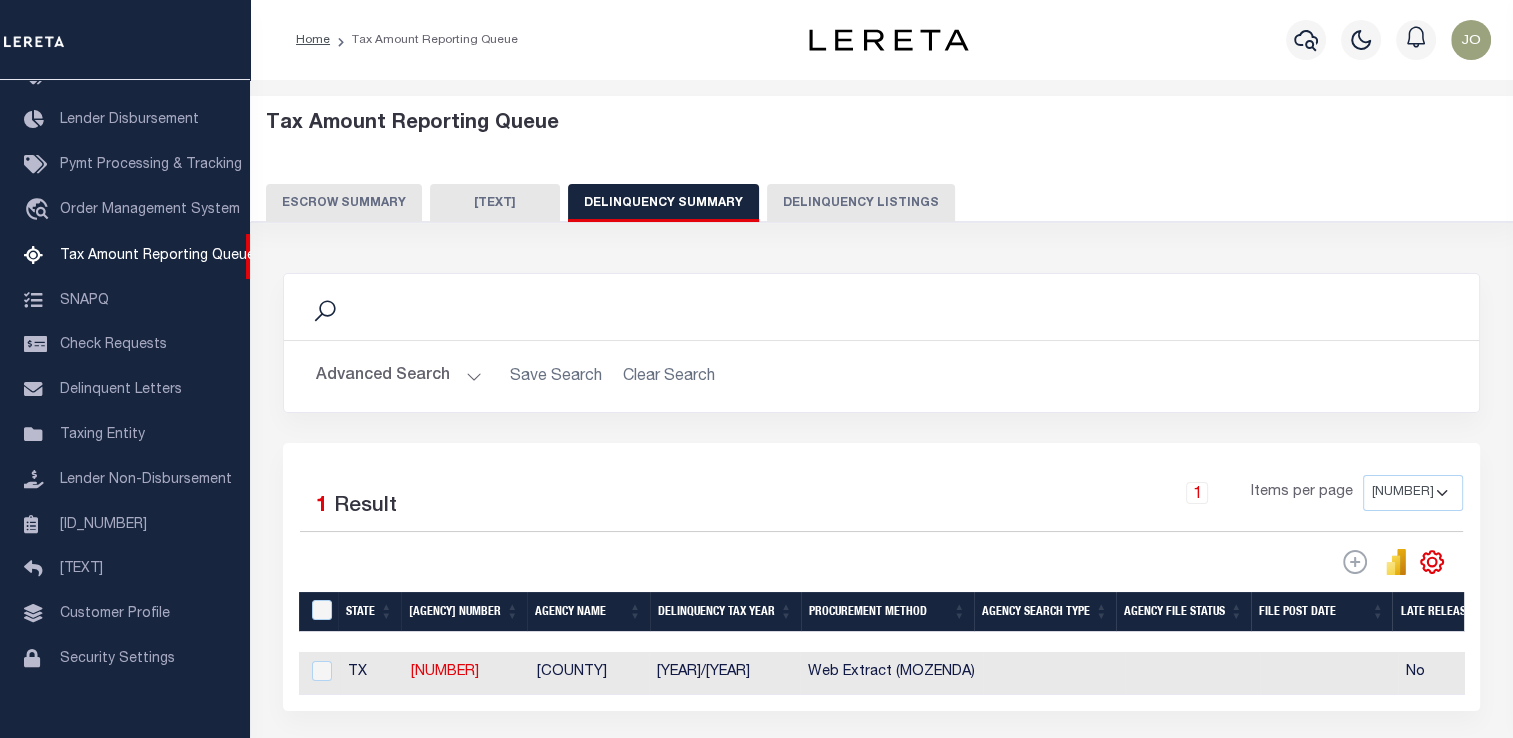 click on "Delinquency Listings" at bounding box center [861, 203] 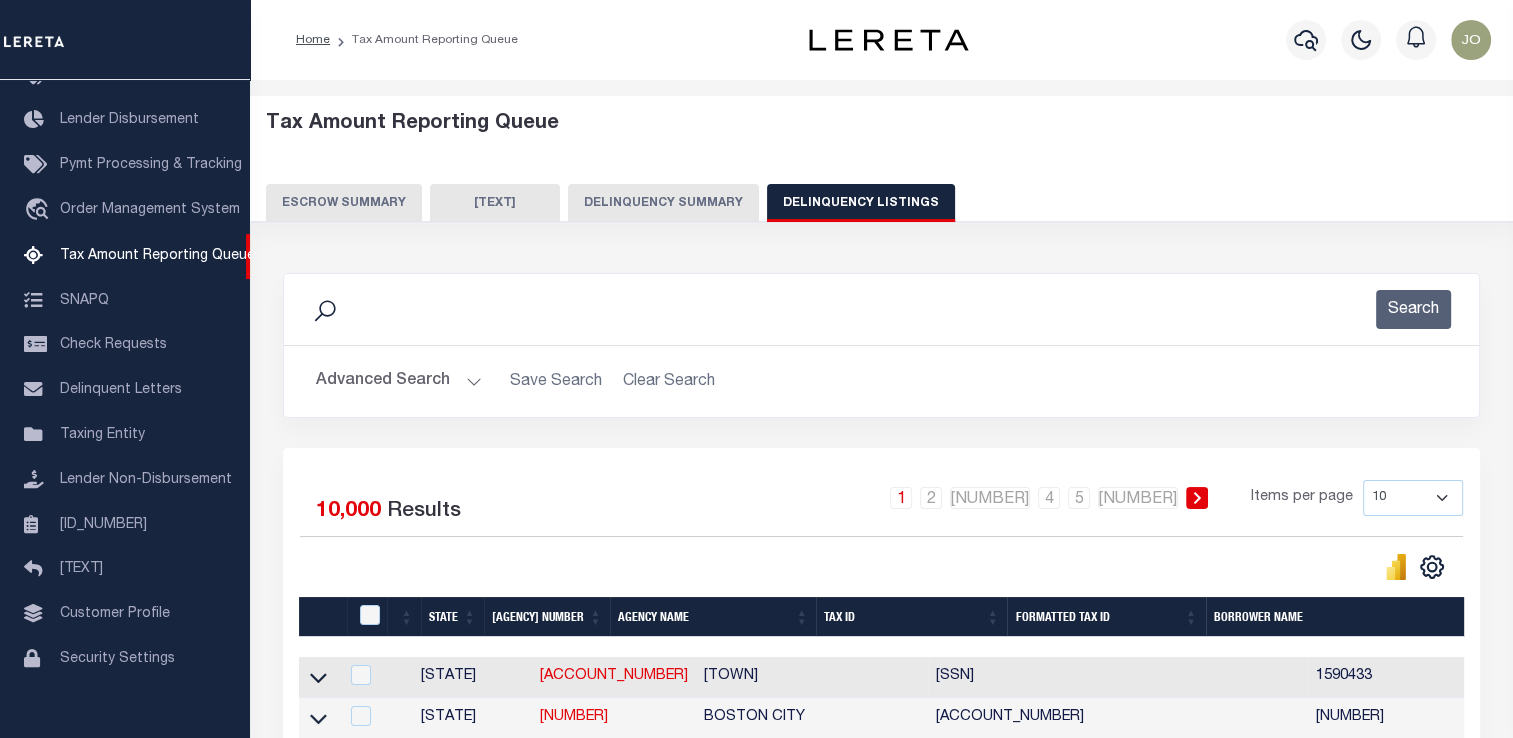 click on "Delinquency Summary" at bounding box center (663, 203) 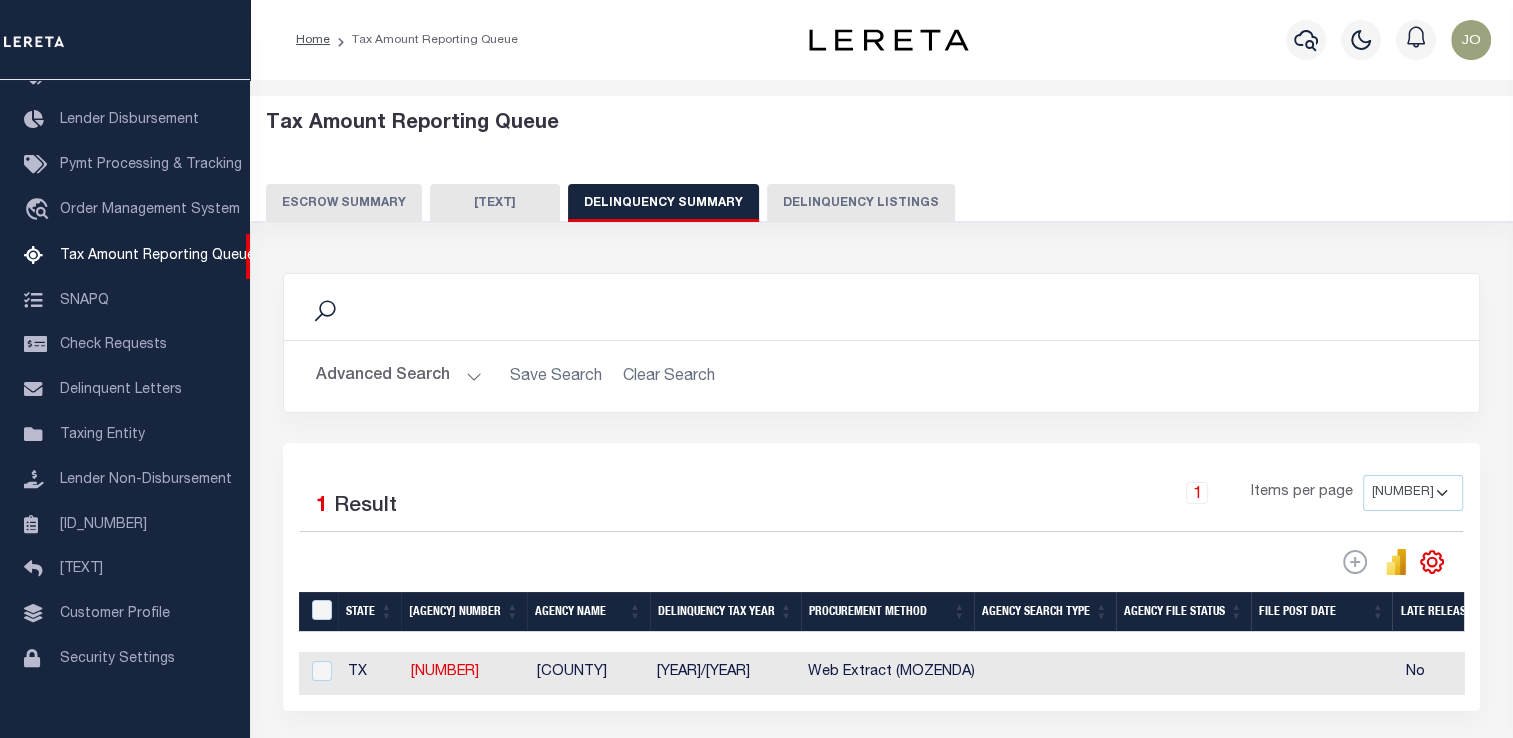 scroll, scrollTop: 0, scrollLeft: 222, axis: horizontal 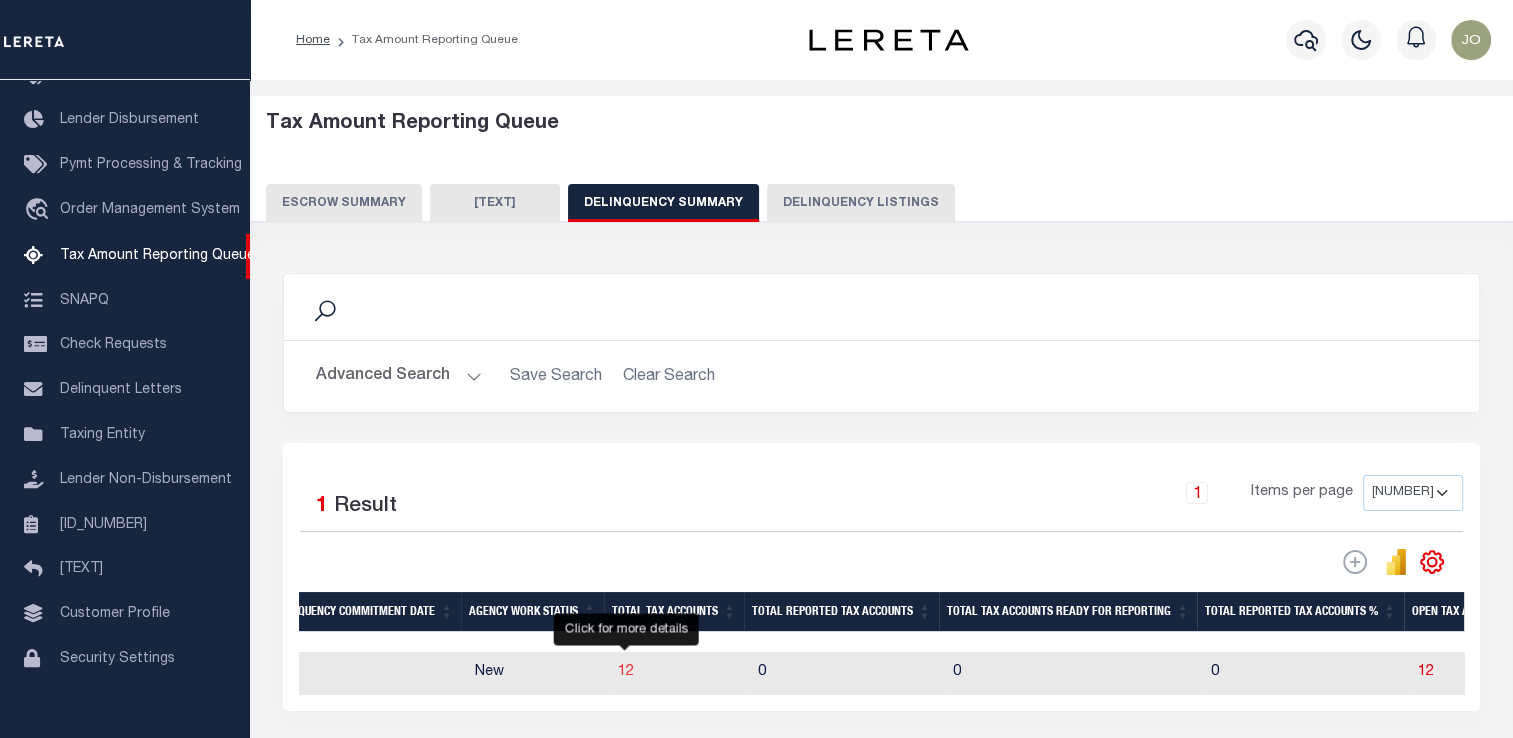 click on "12" at bounding box center [626, 672] 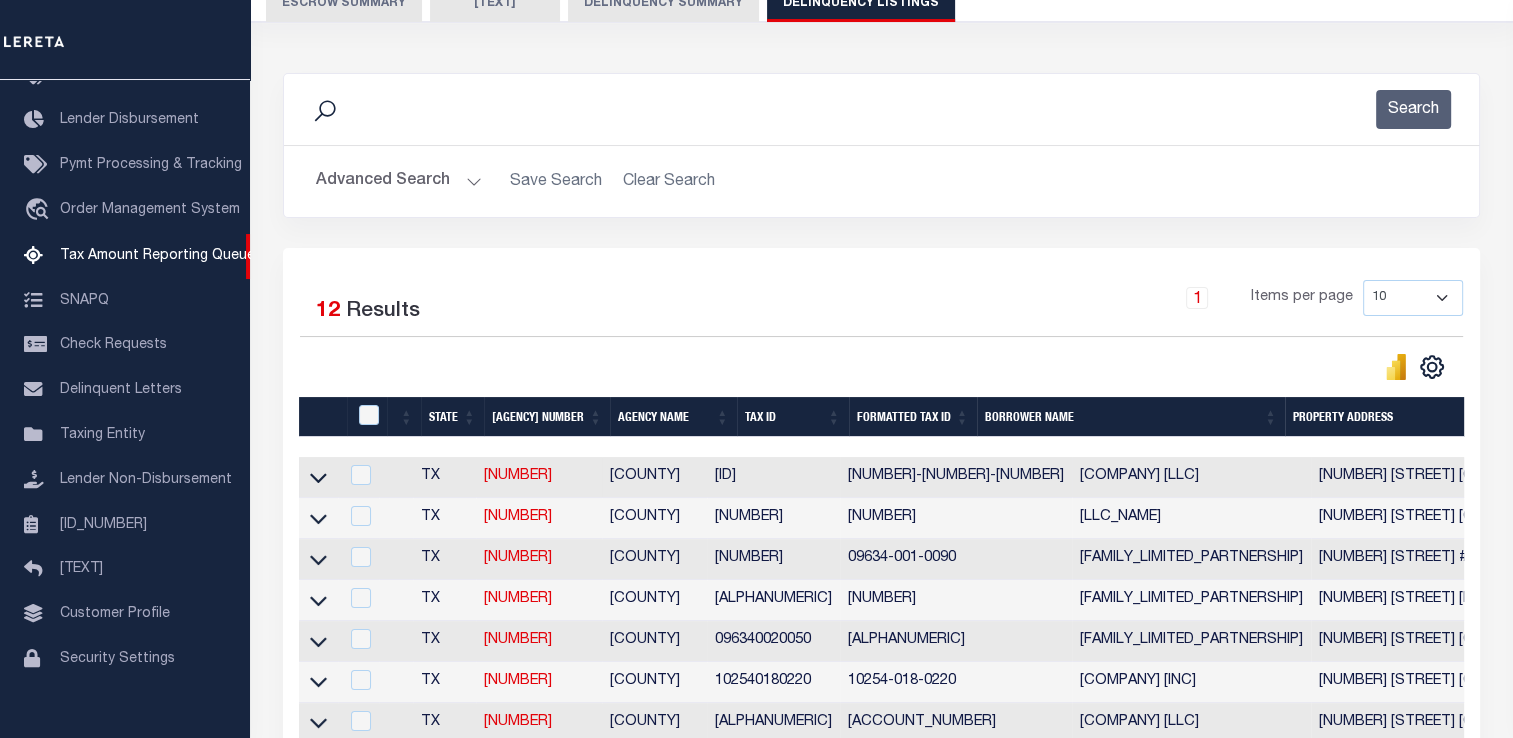 click at bounding box center (318, 477) 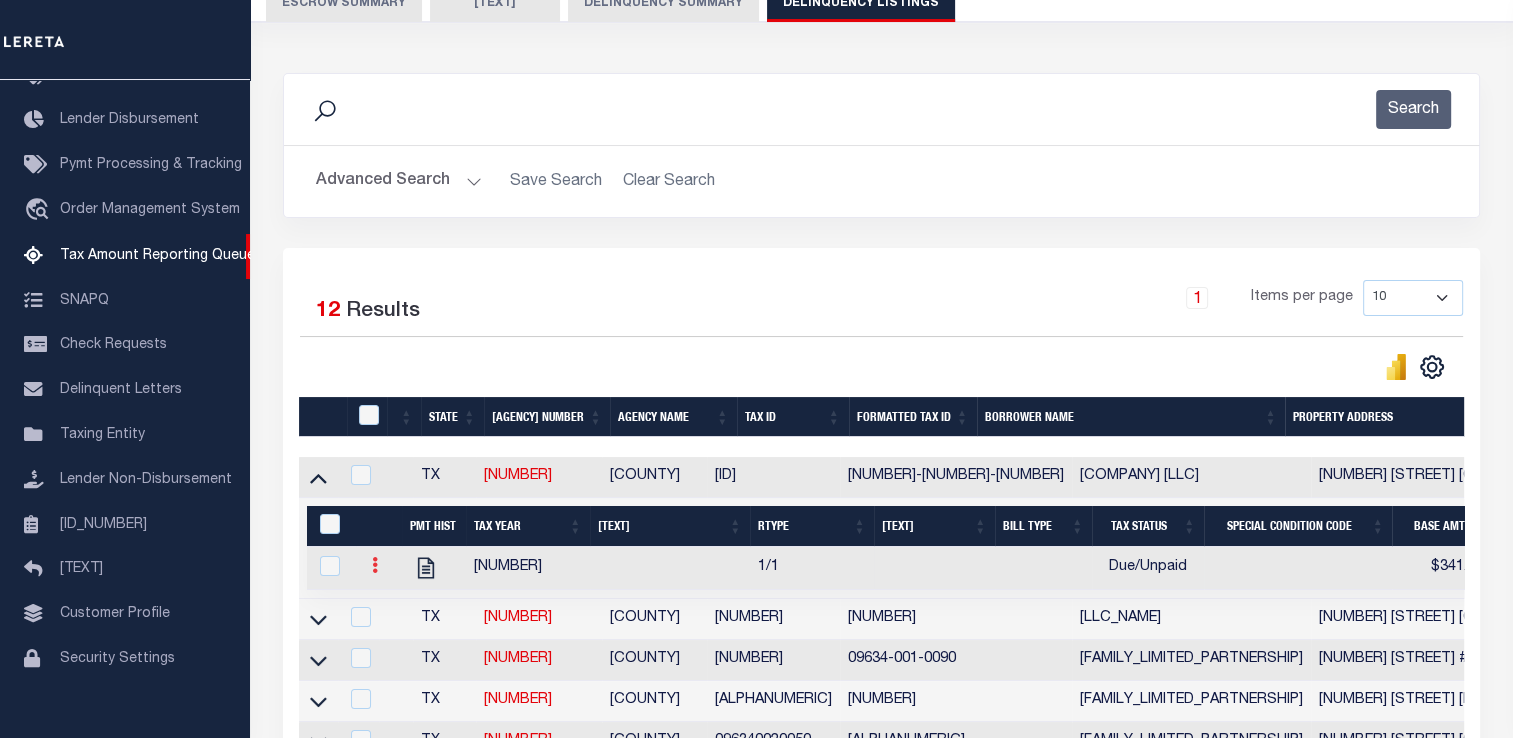 click at bounding box center (375, 568) 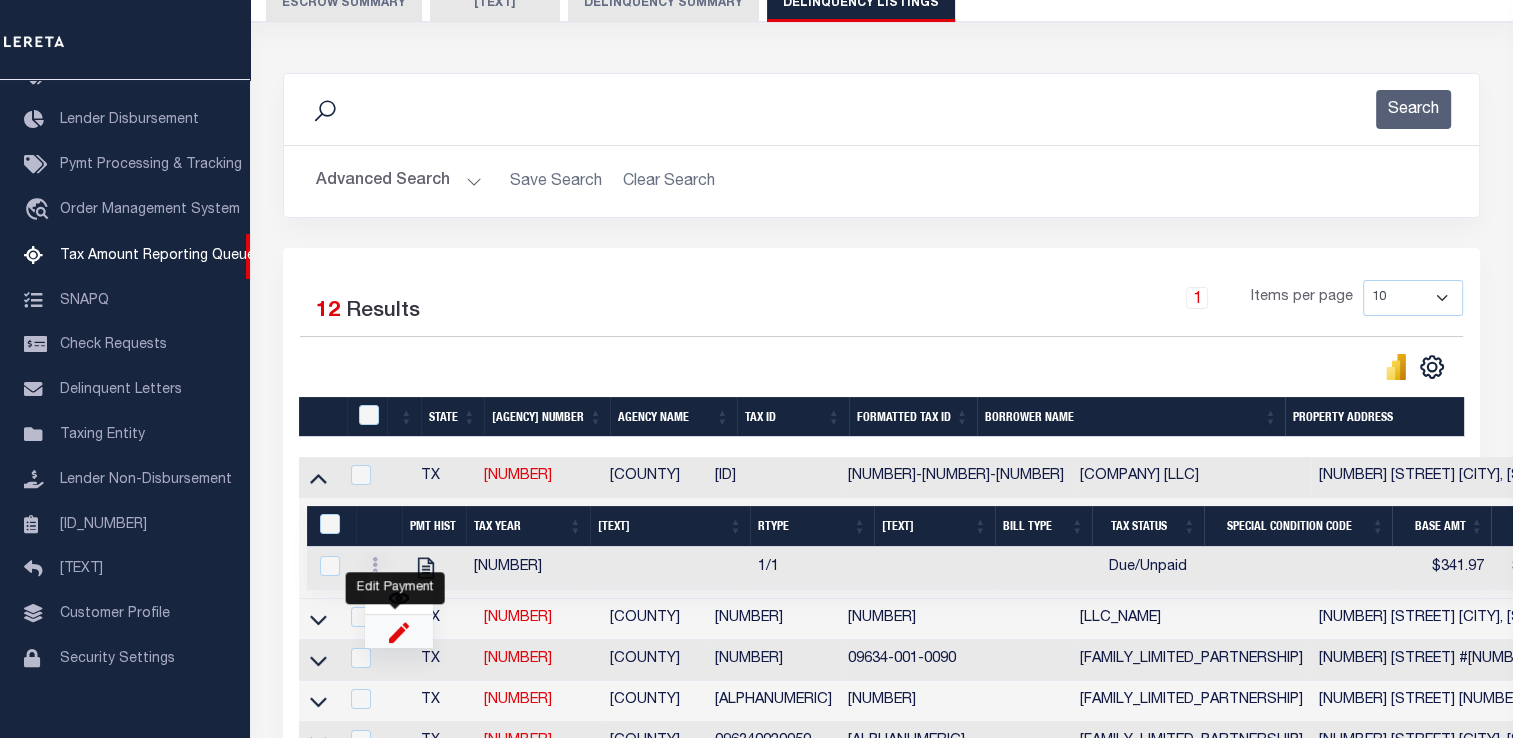 click at bounding box center (399, 631) 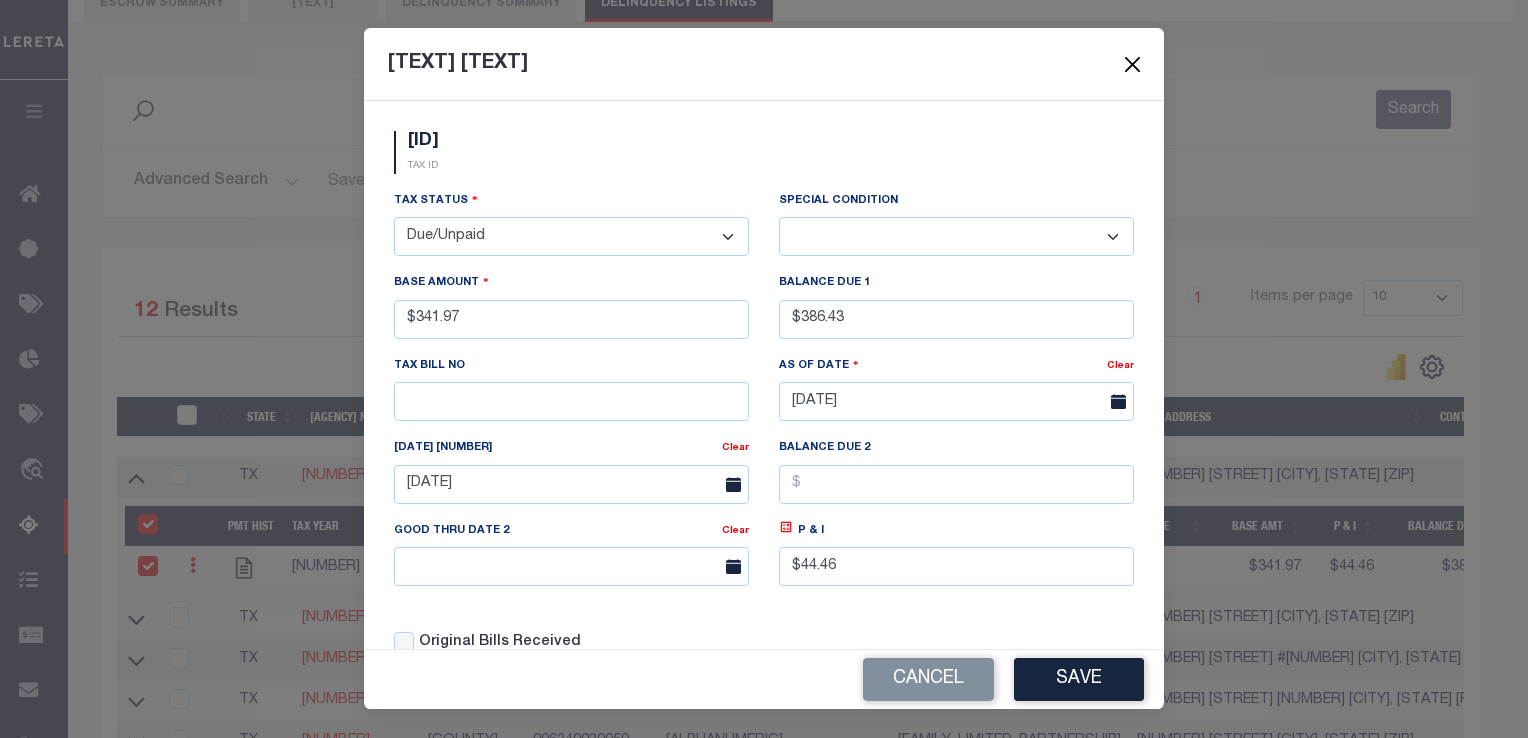 click at bounding box center (1133, 64) 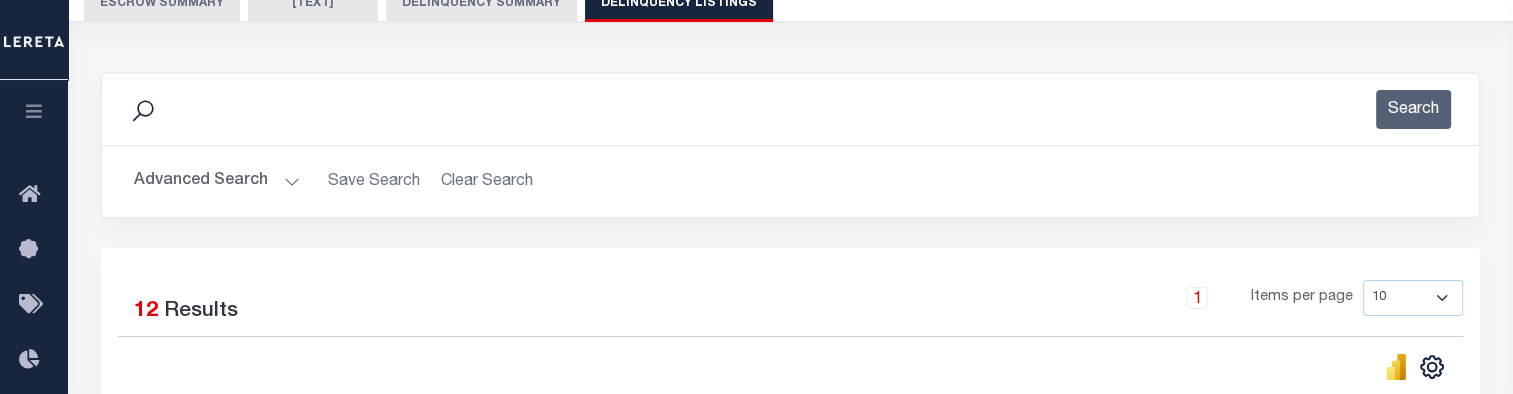 drag, startPoint x: 192, startPoint y: 274, endPoint x: 201, endPoint y: 280, distance: 10.816654 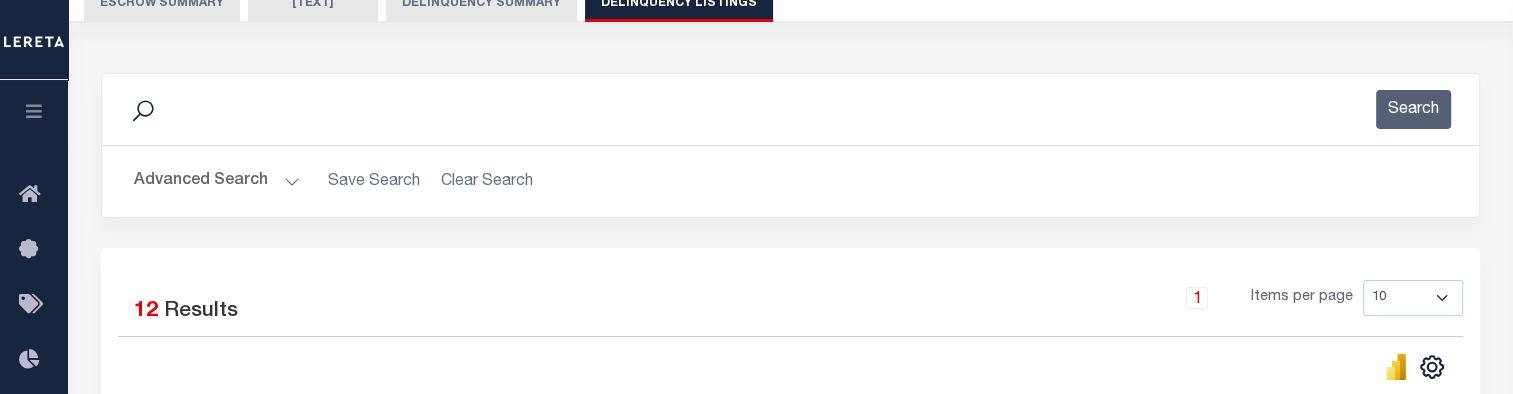 click at bounding box center (217, 631) 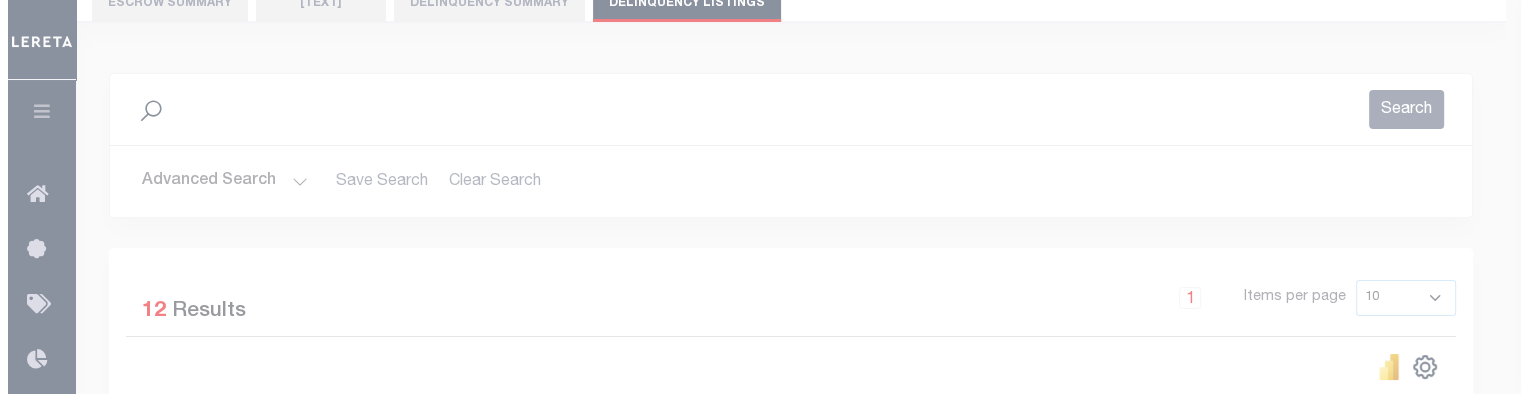 scroll, scrollTop: 500, scrollLeft: 0, axis: vertical 